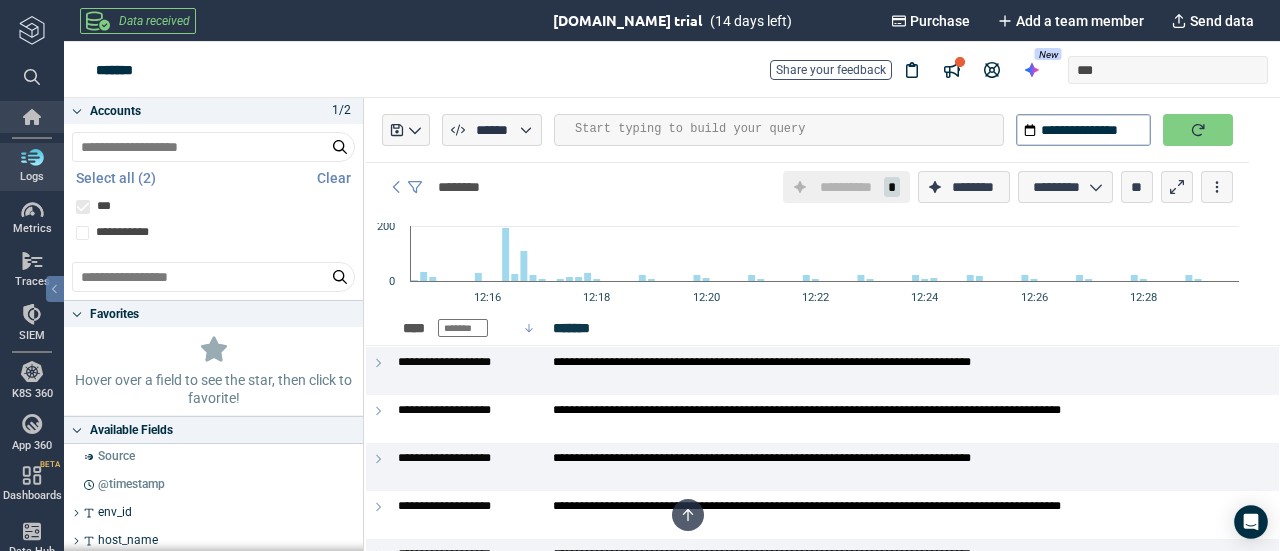 scroll, scrollTop: 0, scrollLeft: 0, axis: both 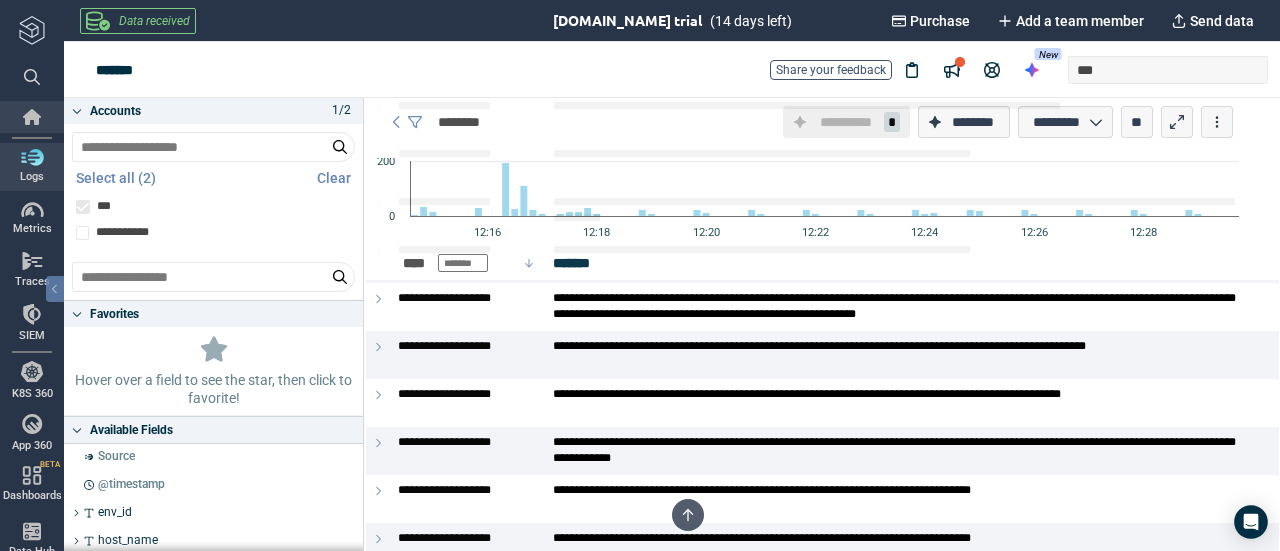 click at bounding box center (32, 117) 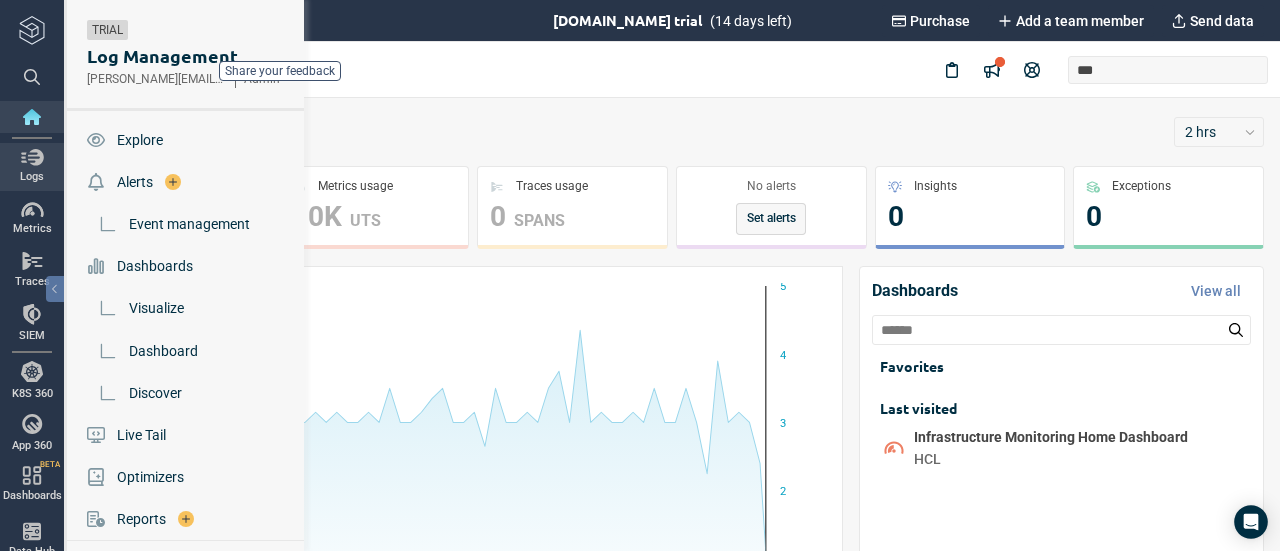 click on "Logs" at bounding box center [32, 166] 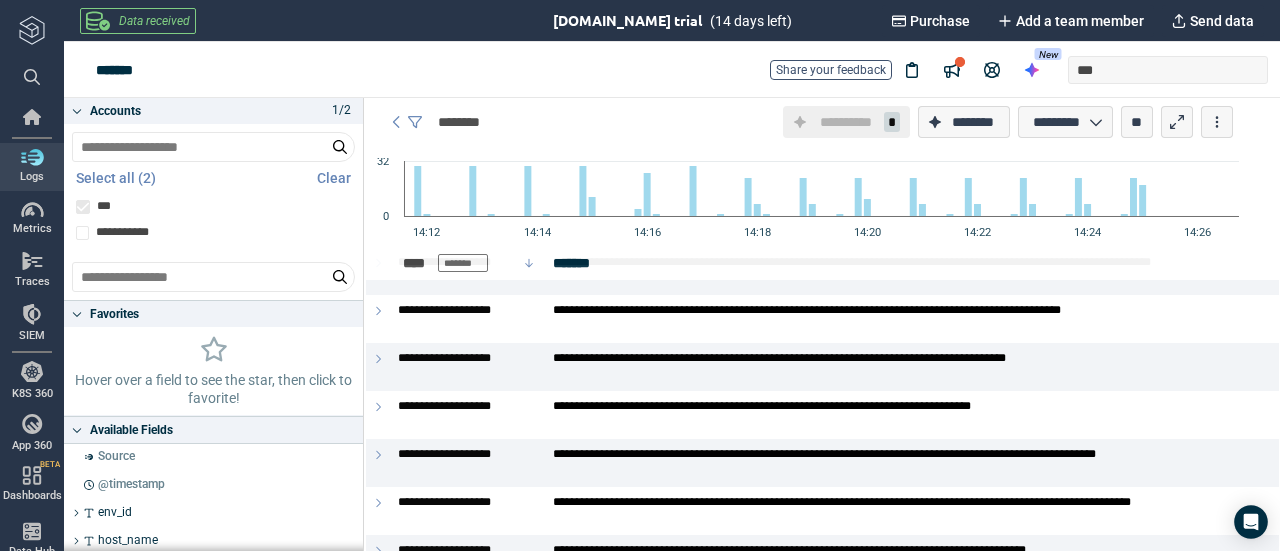 scroll, scrollTop: 0, scrollLeft: 0, axis: both 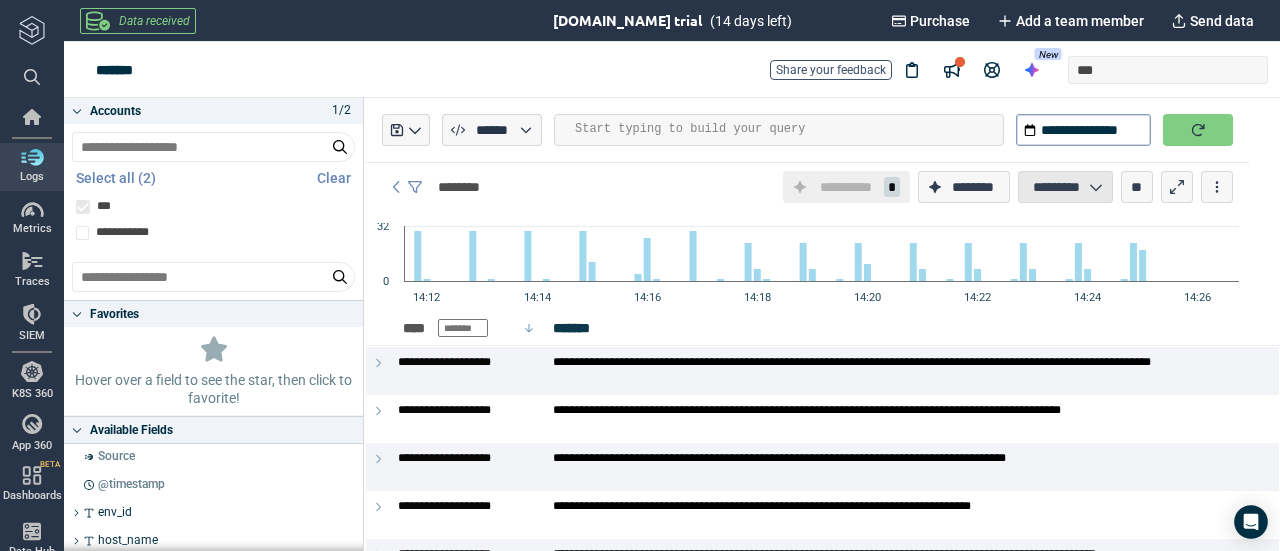 click on "*********" at bounding box center (1056, 187) 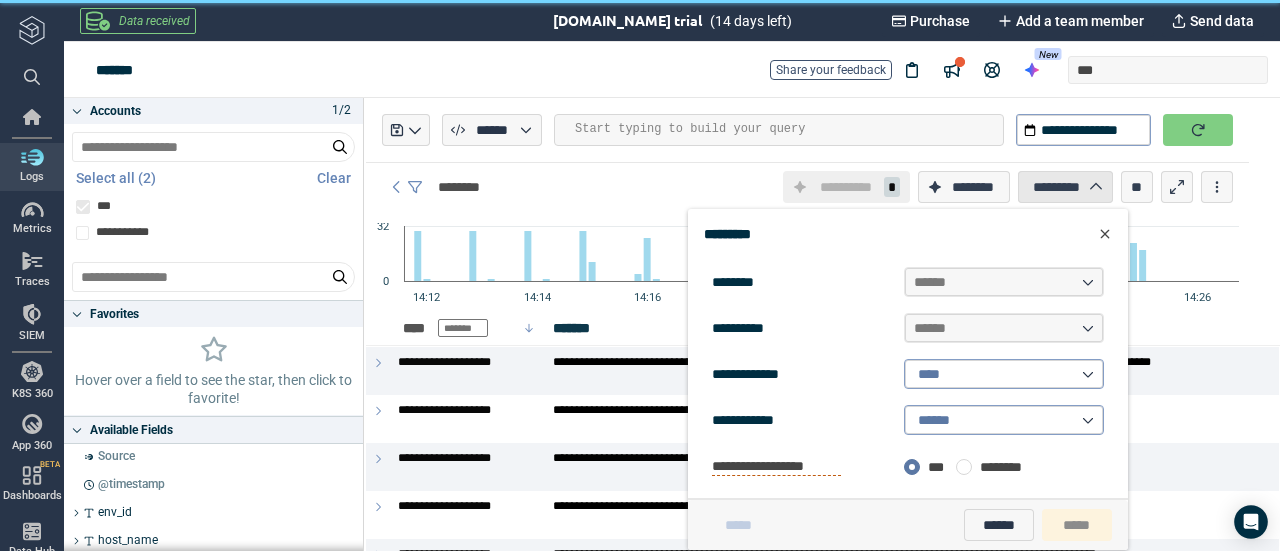 click on "*********" at bounding box center [1056, 187] 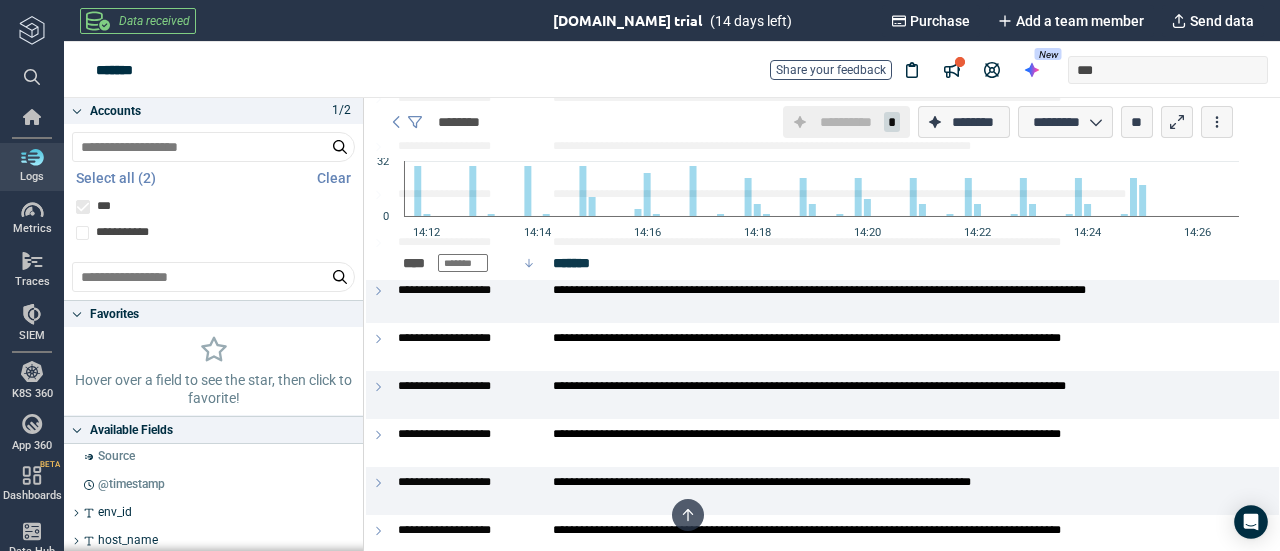 scroll, scrollTop: 2200, scrollLeft: 0, axis: vertical 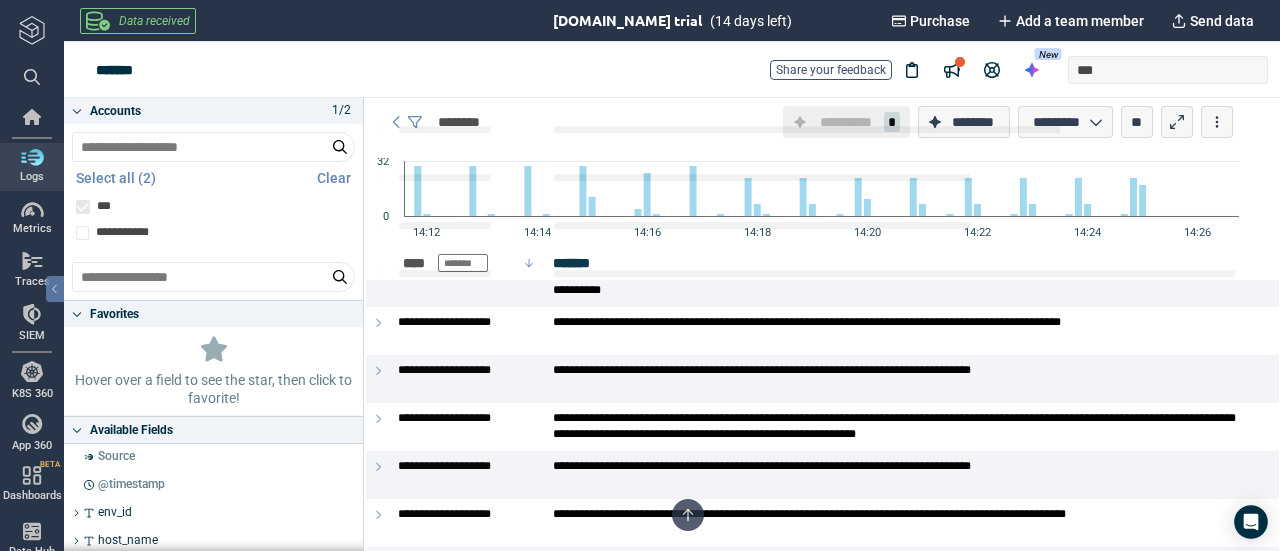 click at bounding box center [32, 30] 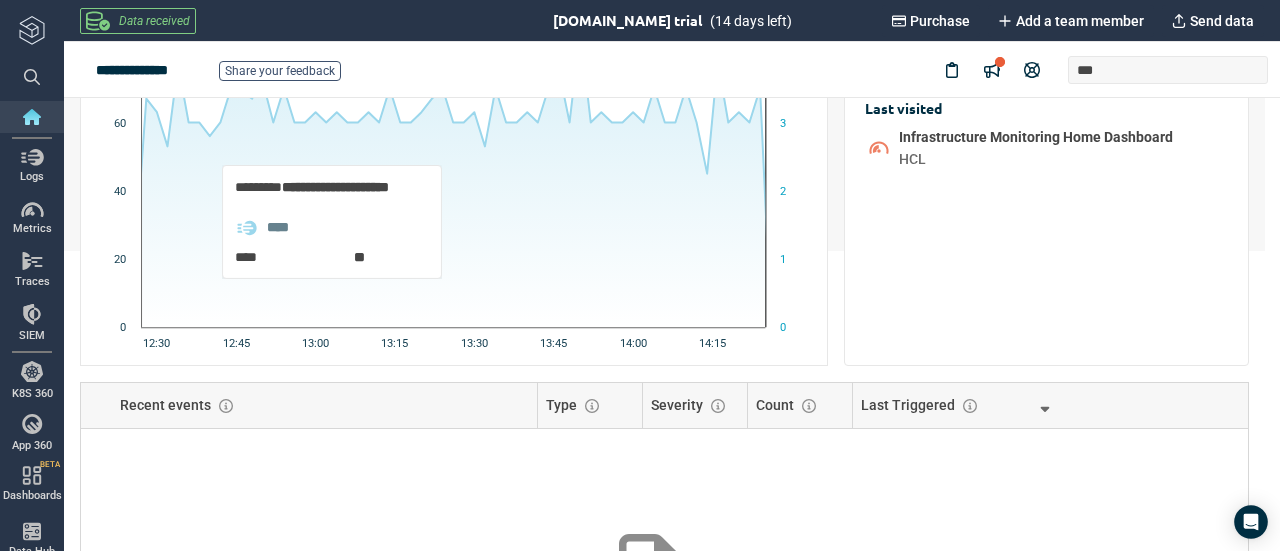 scroll, scrollTop: 0, scrollLeft: 0, axis: both 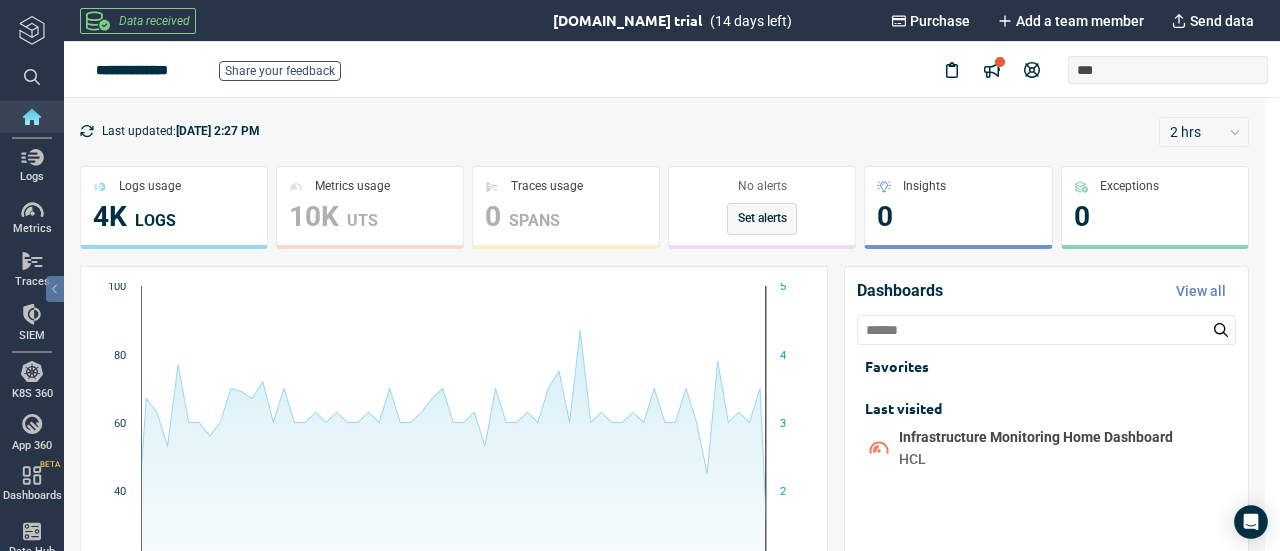 click 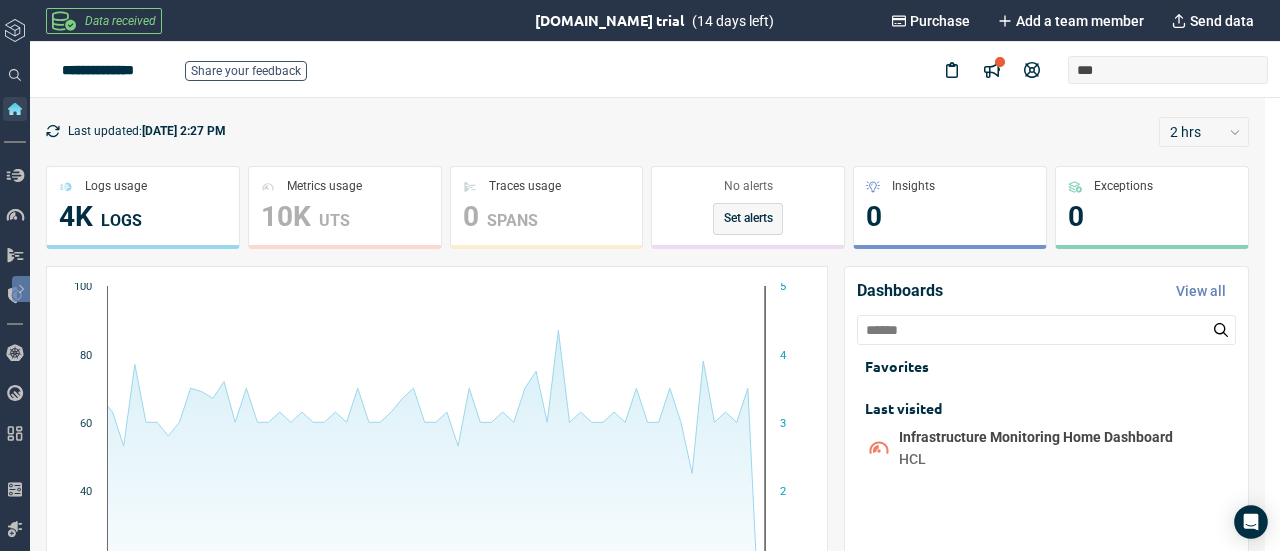 click 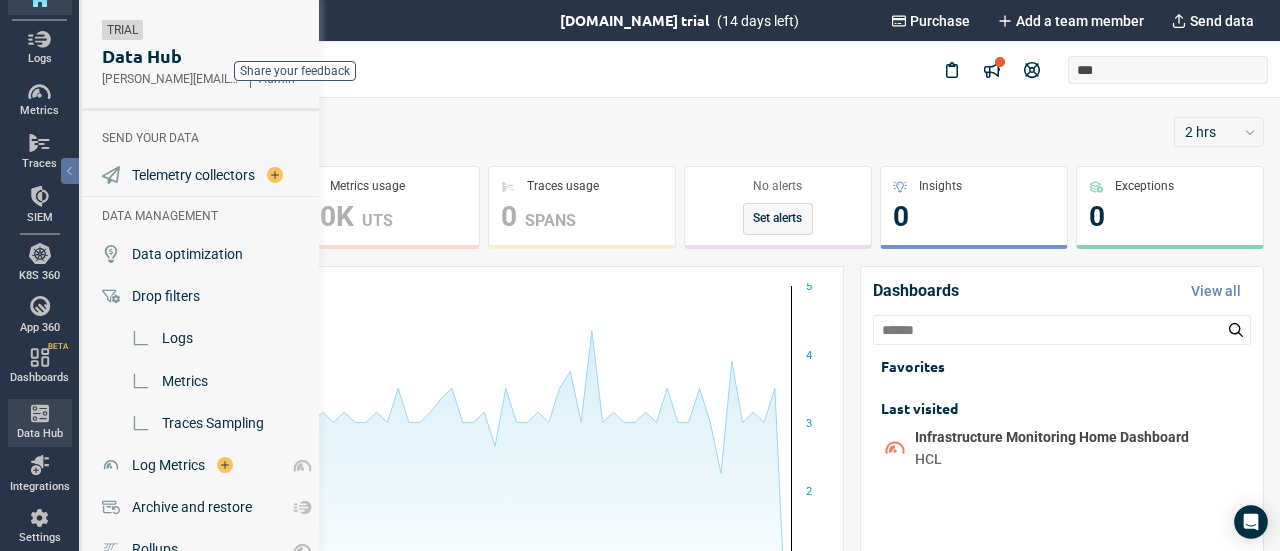 scroll, scrollTop: 133, scrollLeft: 0, axis: vertical 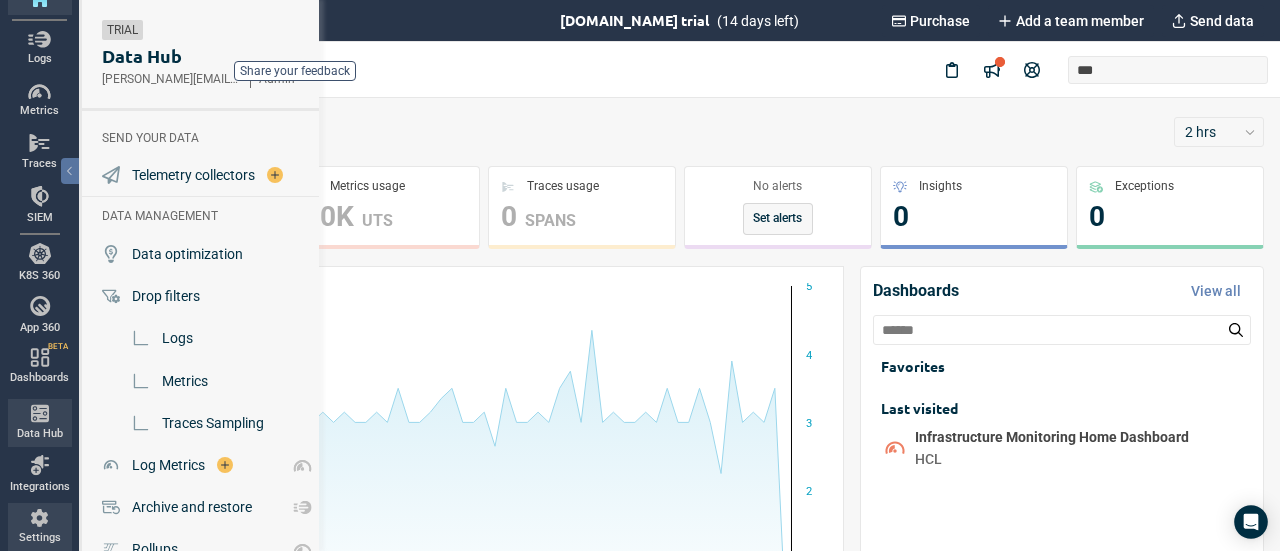 click at bounding box center (39, 518) 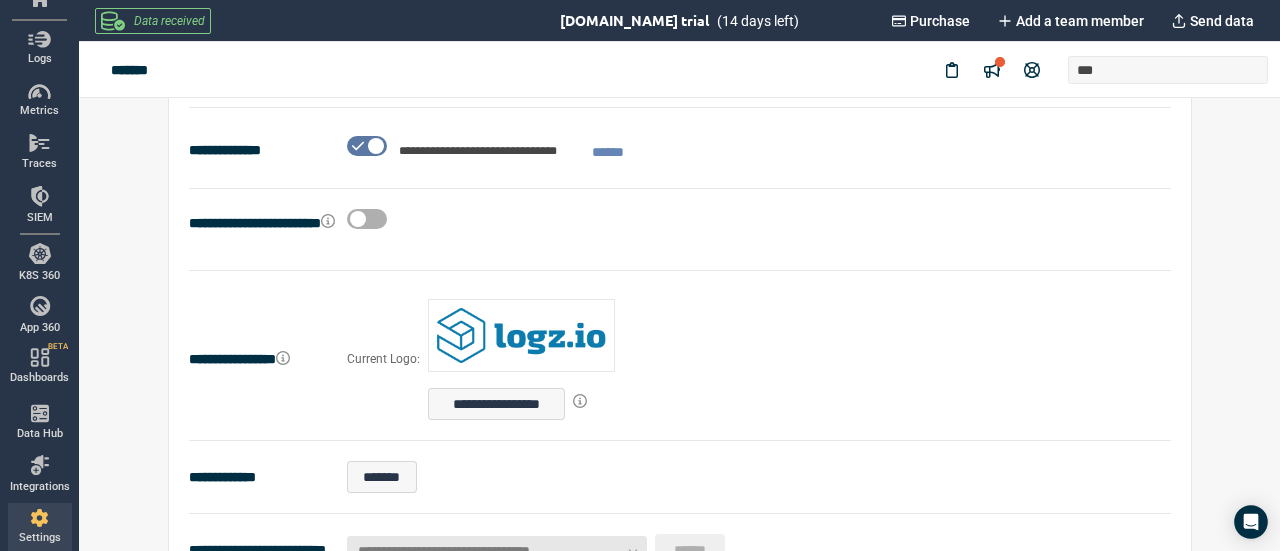 scroll, scrollTop: 687, scrollLeft: 0, axis: vertical 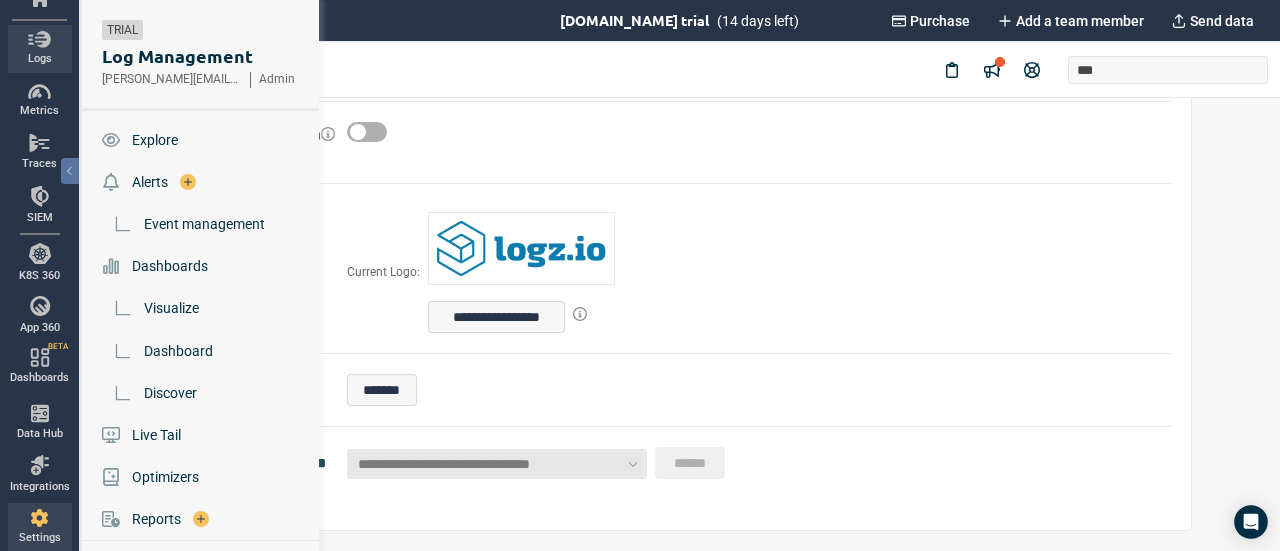 click on "Logs" at bounding box center [40, 48] 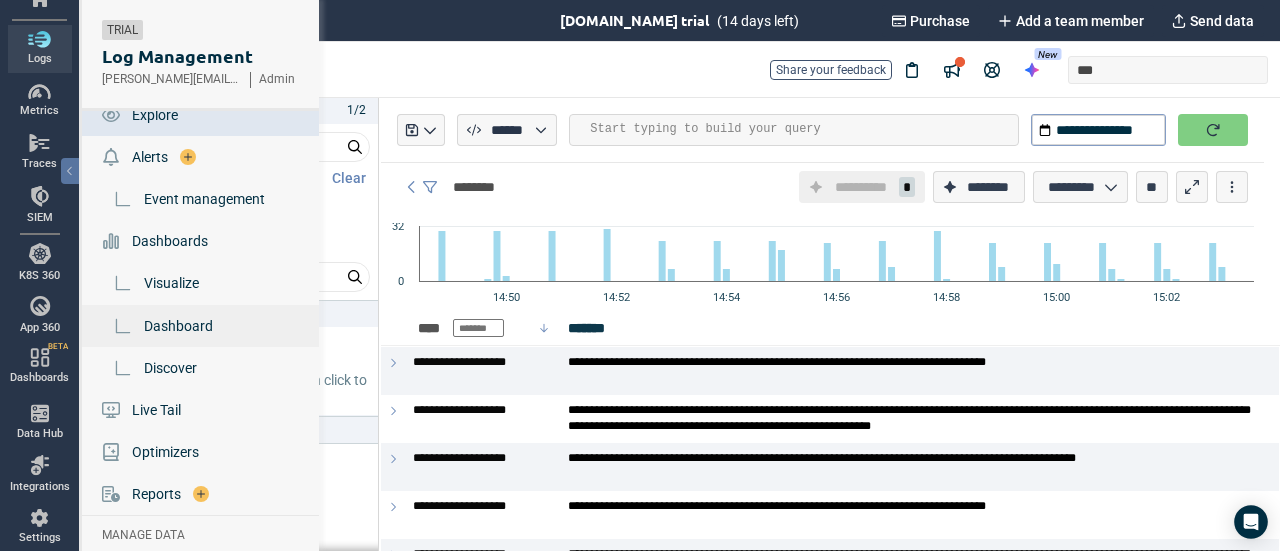 scroll, scrollTop: 0, scrollLeft: 0, axis: both 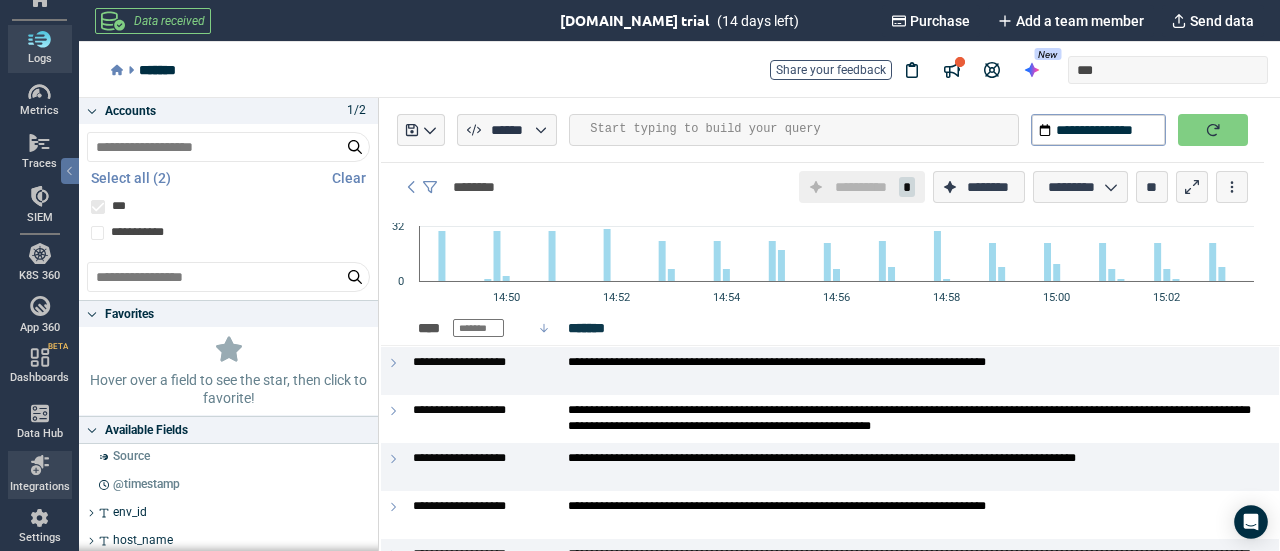 click on "Integrations" at bounding box center [40, 474] 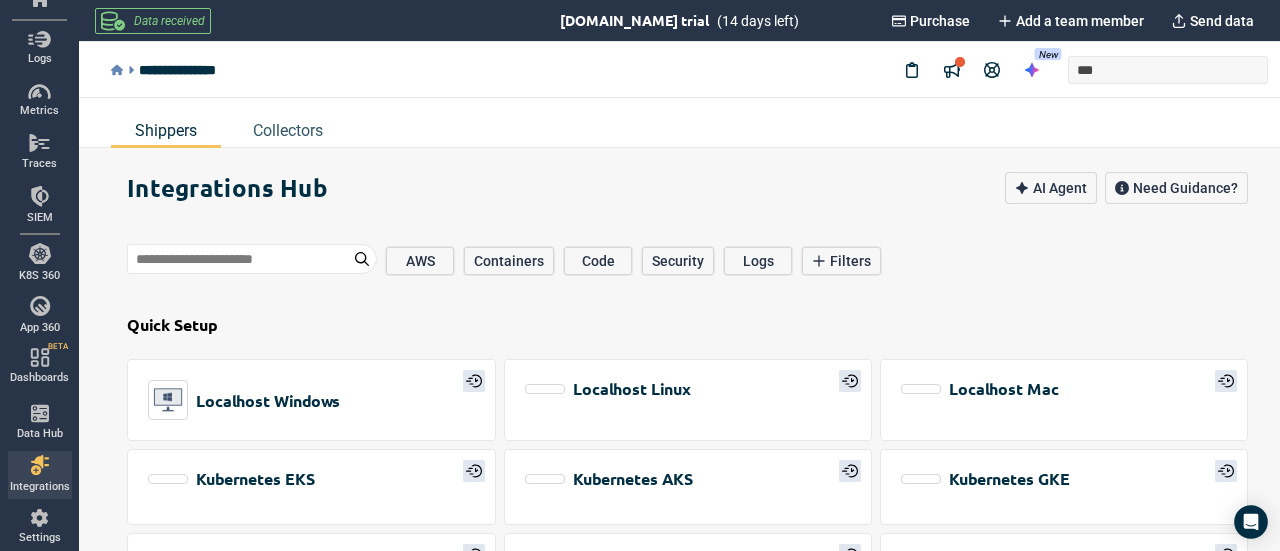 scroll, scrollTop: 0, scrollLeft: 0, axis: both 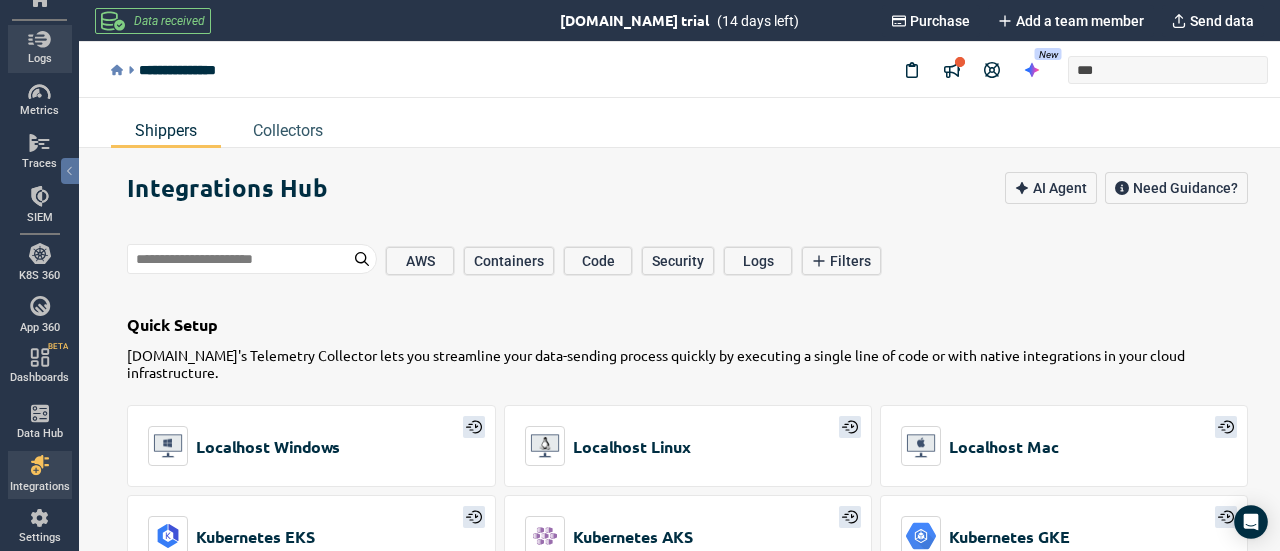 click on "Logs" at bounding box center [40, 49] 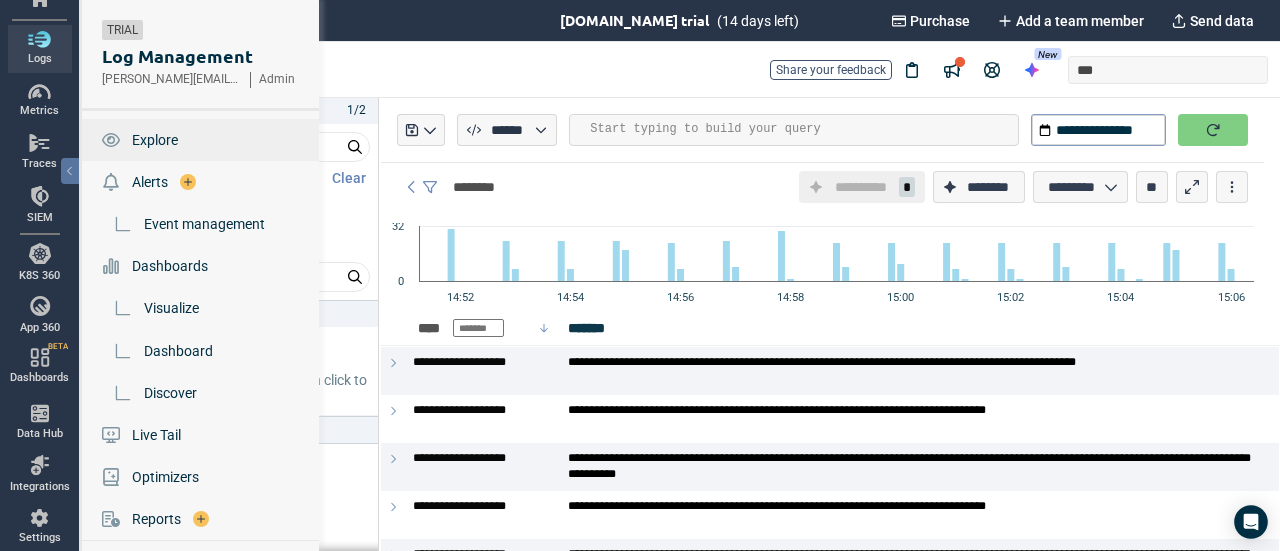 click on "Explore" at bounding box center [155, 140] 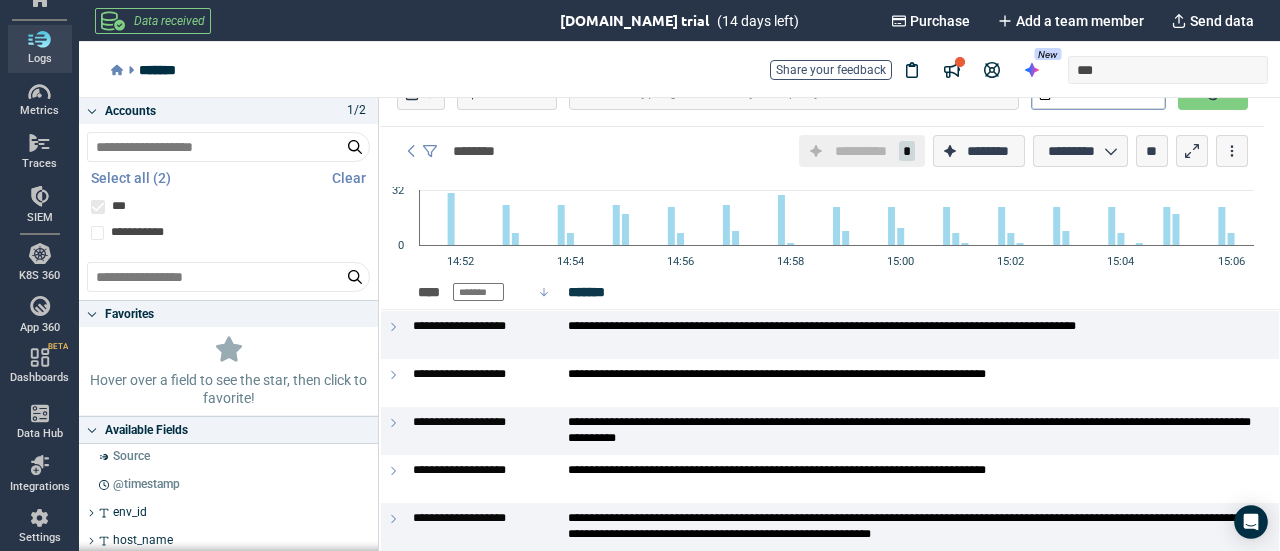 scroll, scrollTop: 0, scrollLeft: 0, axis: both 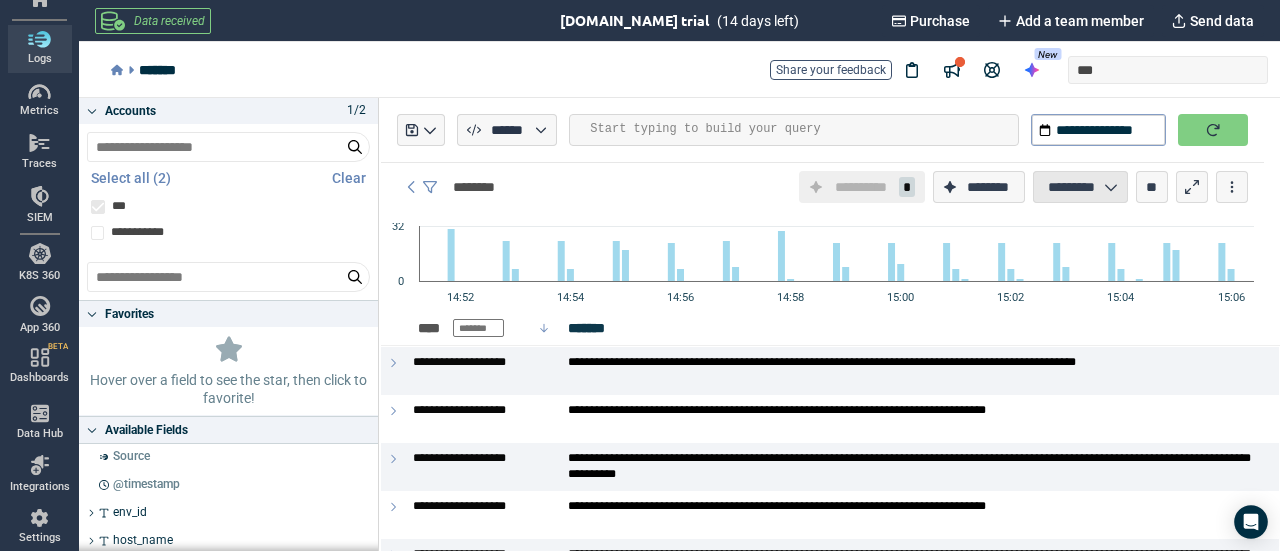 click 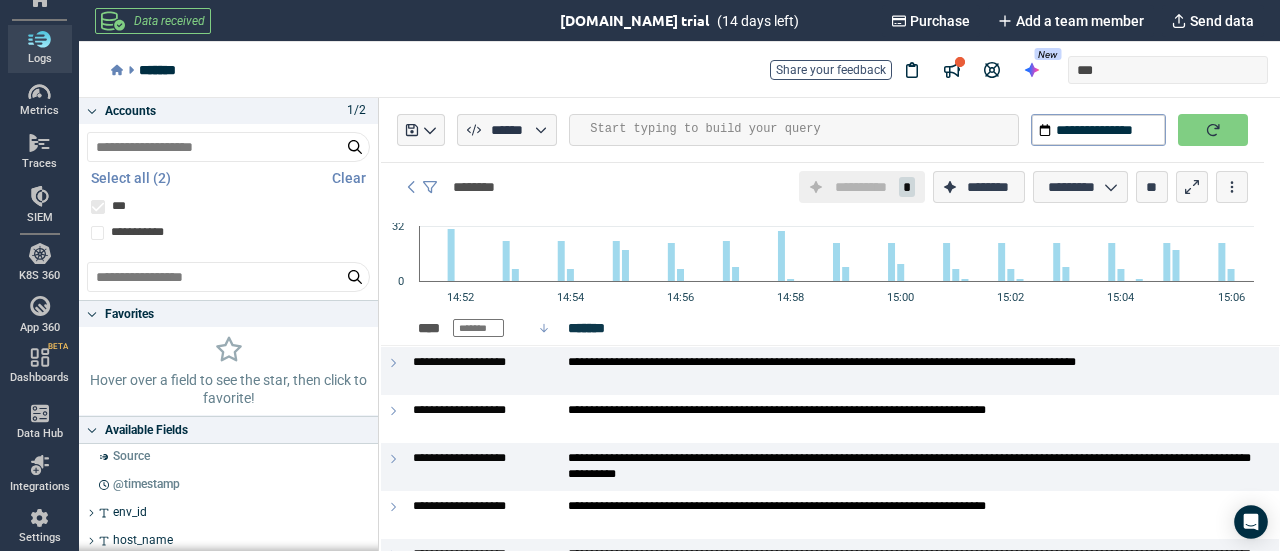 click on "******* Share your feedback New ***" at bounding box center (689, 70) 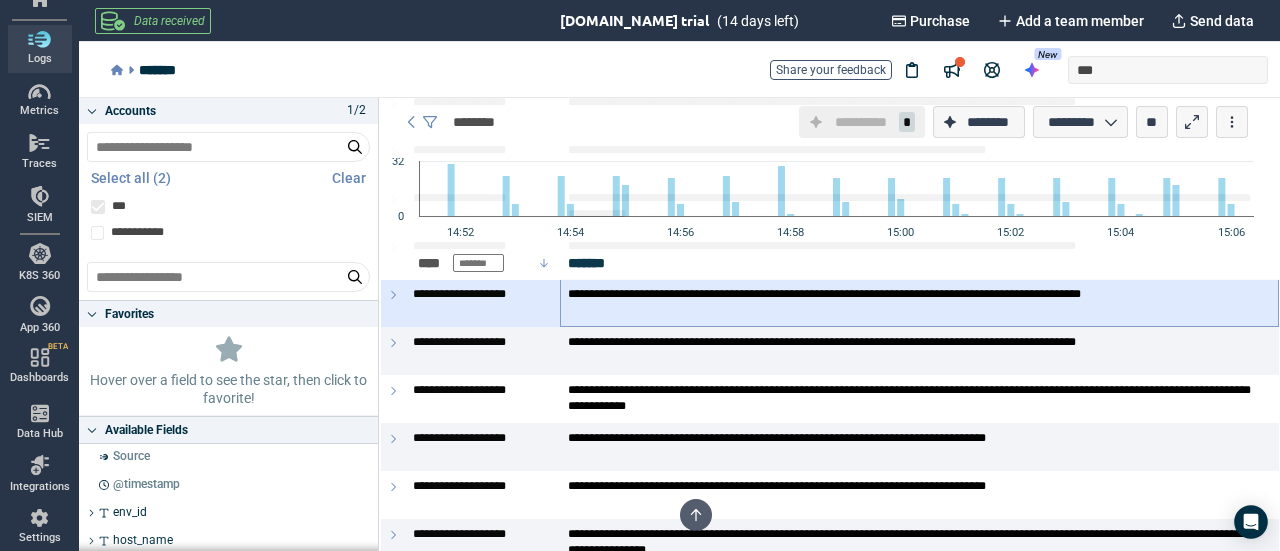 scroll, scrollTop: 600, scrollLeft: 0, axis: vertical 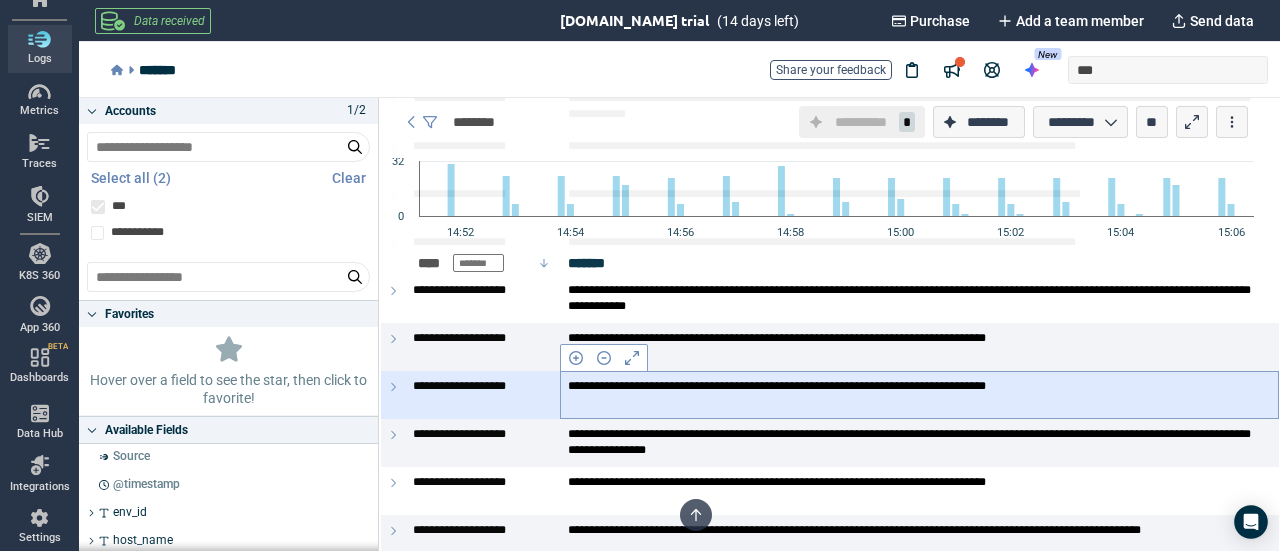 click on "**********" at bounding box center [911, 387] 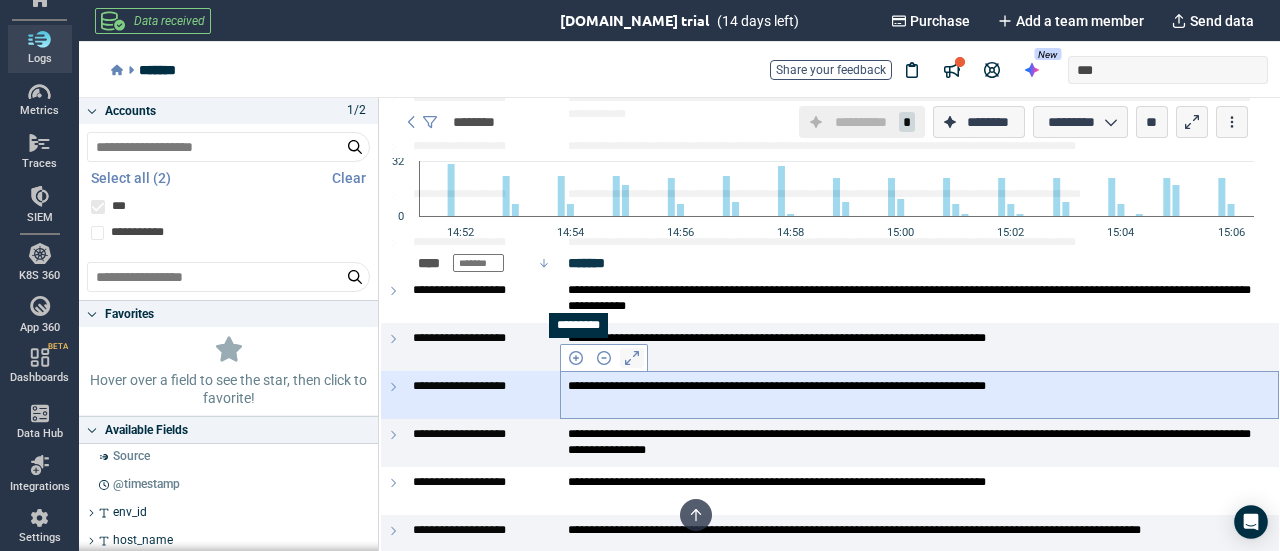 click at bounding box center (604, 358) 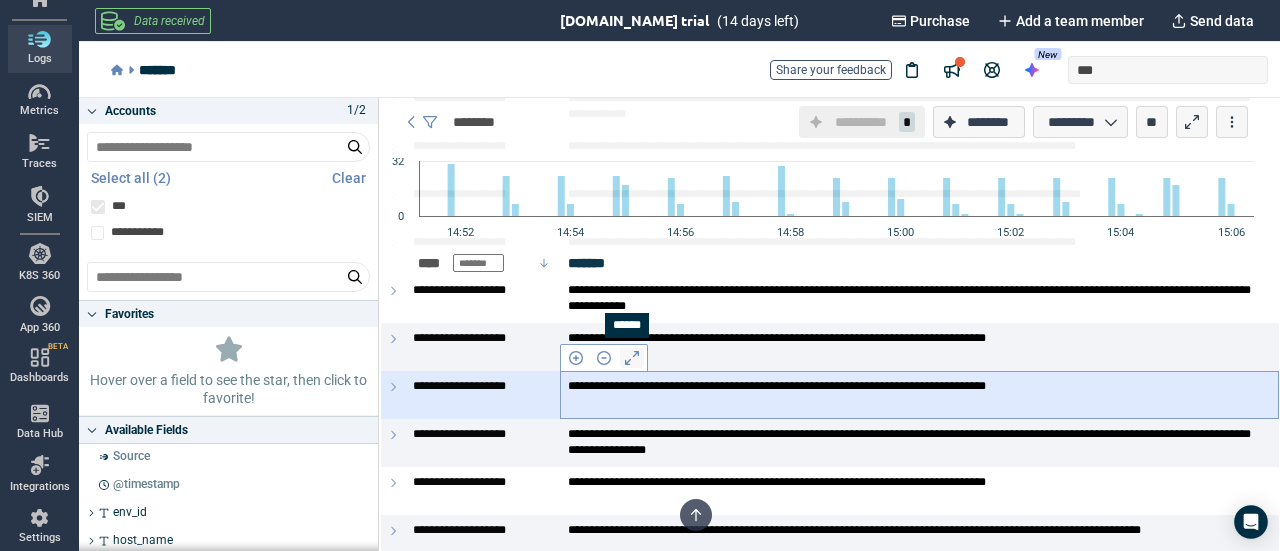 click 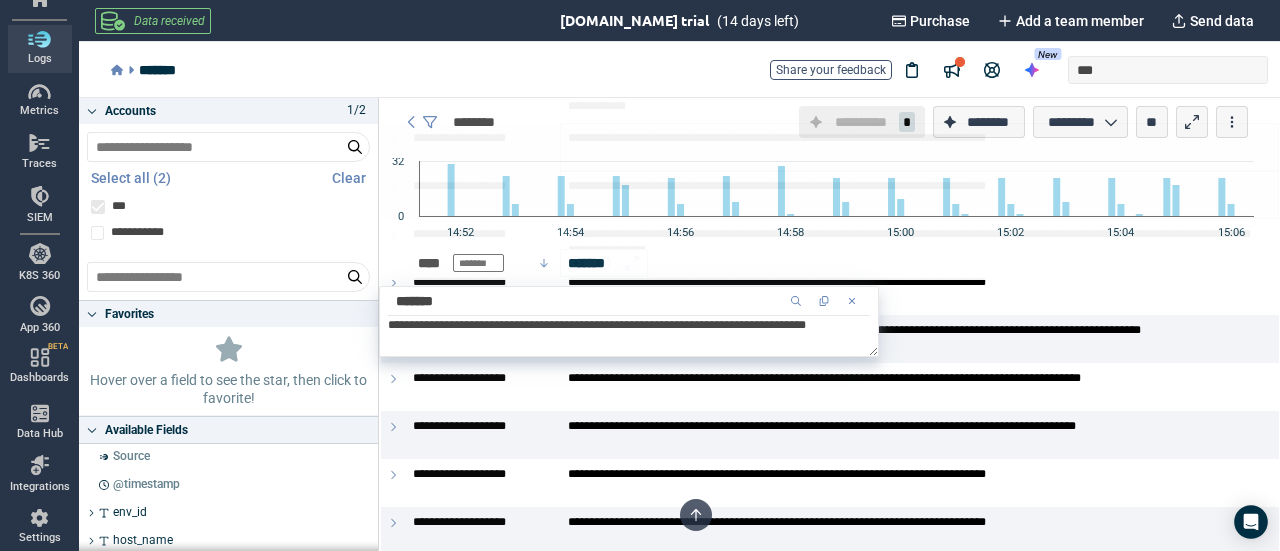 scroll, scrollTop: 500, scrollLeft: 0, axis: vertical 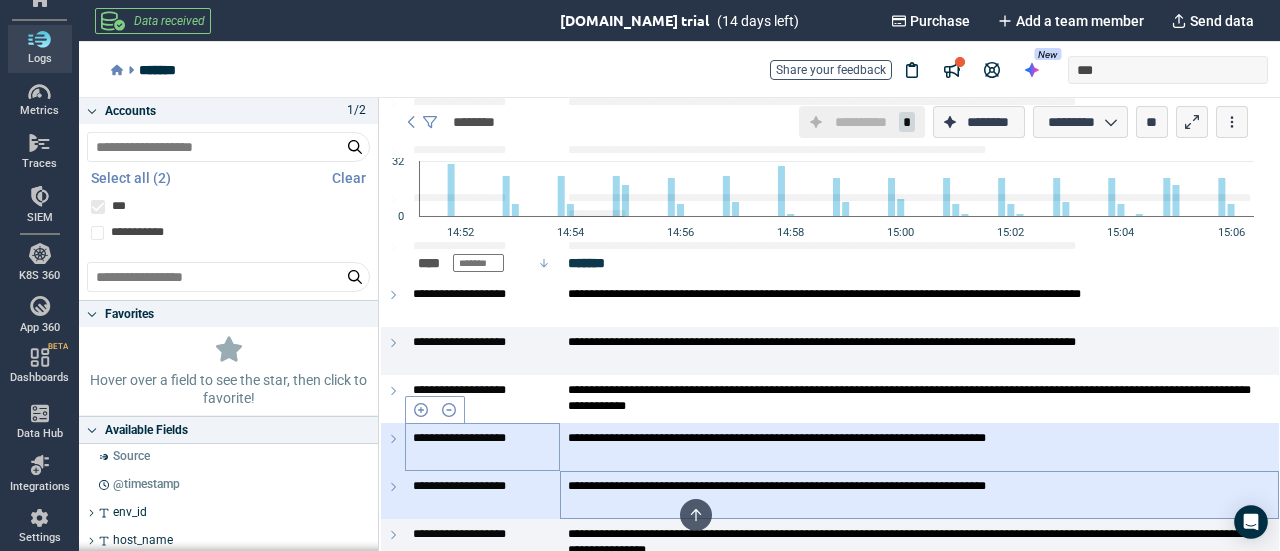 click on "**********" at bounding box center [481, 439] 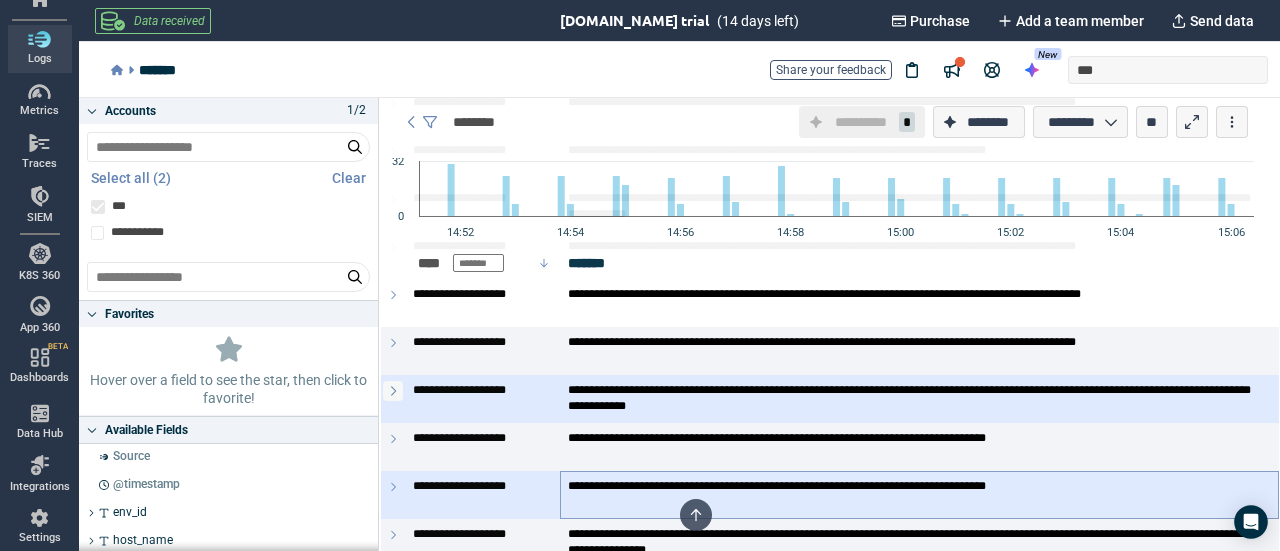 click 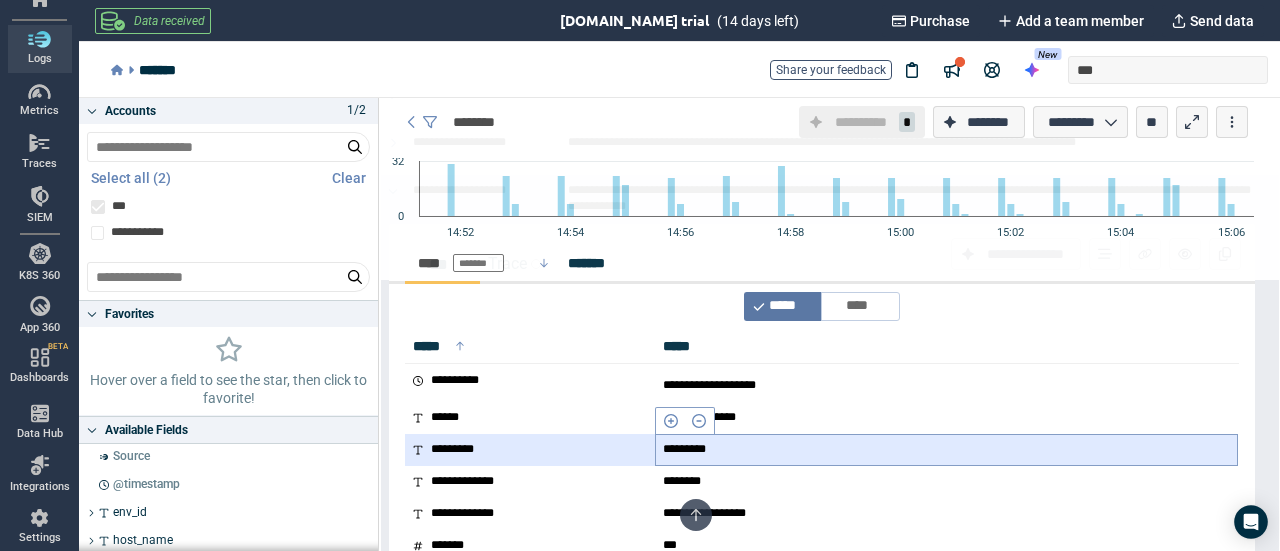 scroll, scrollTop: 600, scrollLeft: 0, axis: vertical 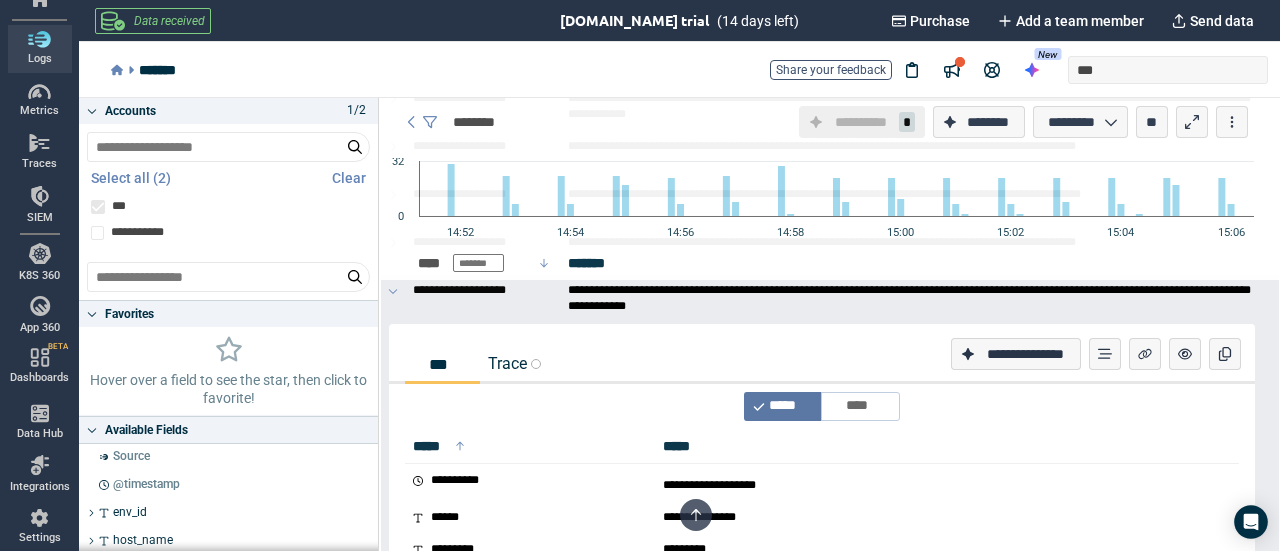 click on "Trace" at bounding box center [514, 363] 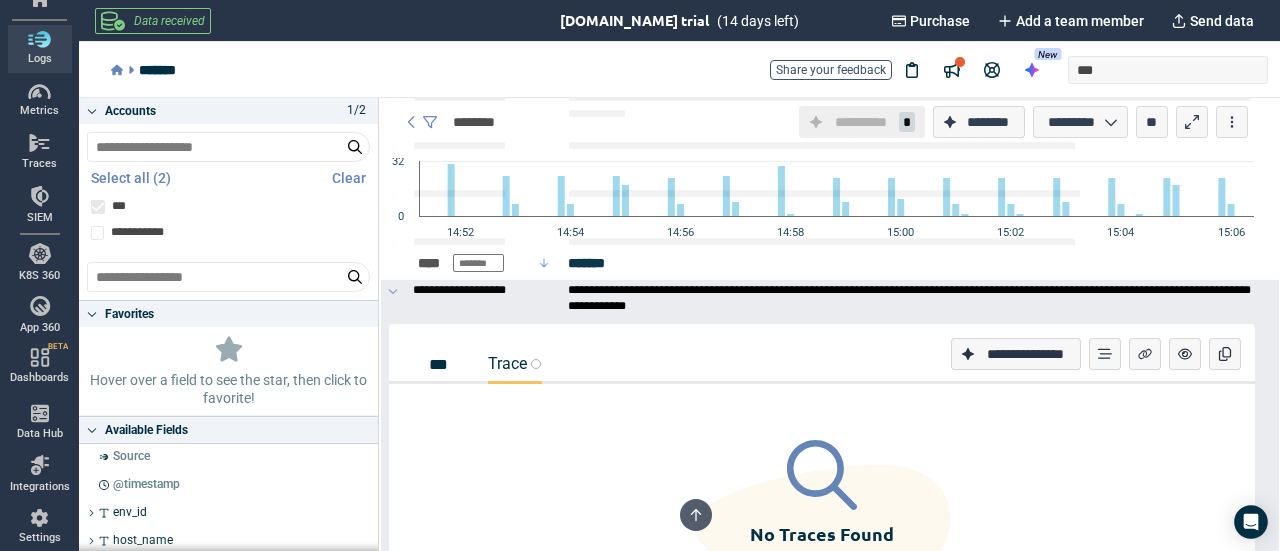 click on "***" at bounding box center [442, 364] 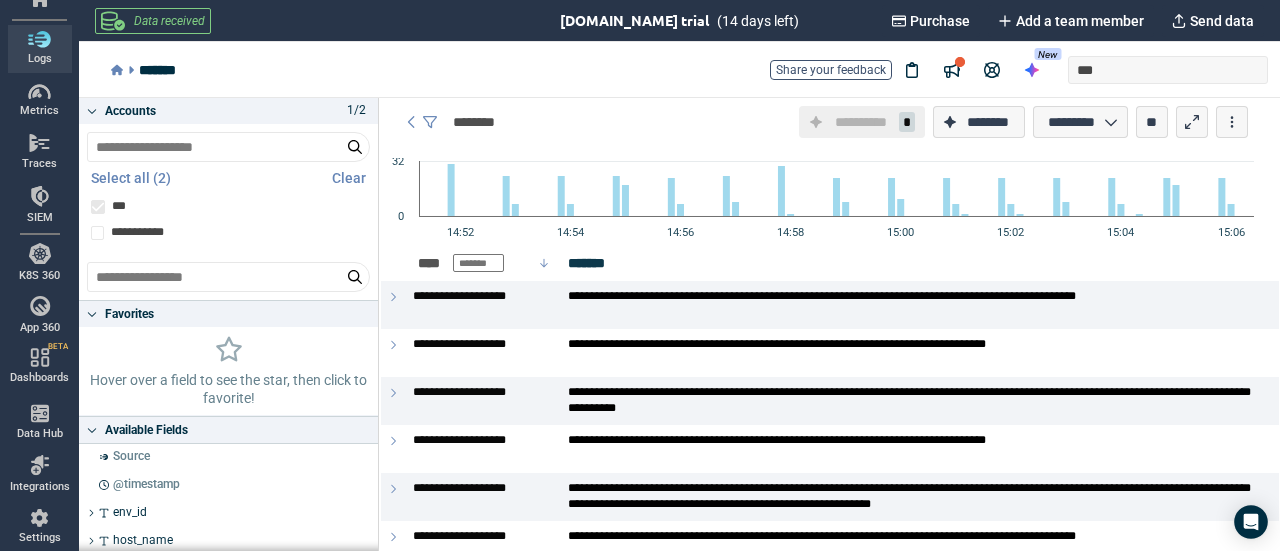 scroll, scrollTop: 0, scrollLeft: 0, axis: both 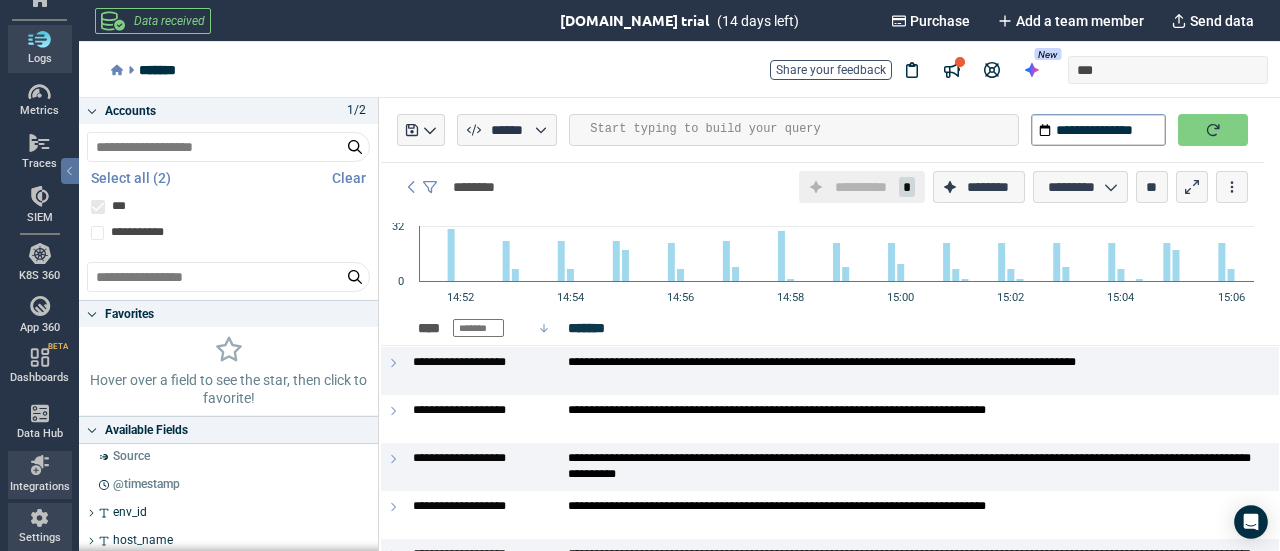 click at bounding box center [39, 518] 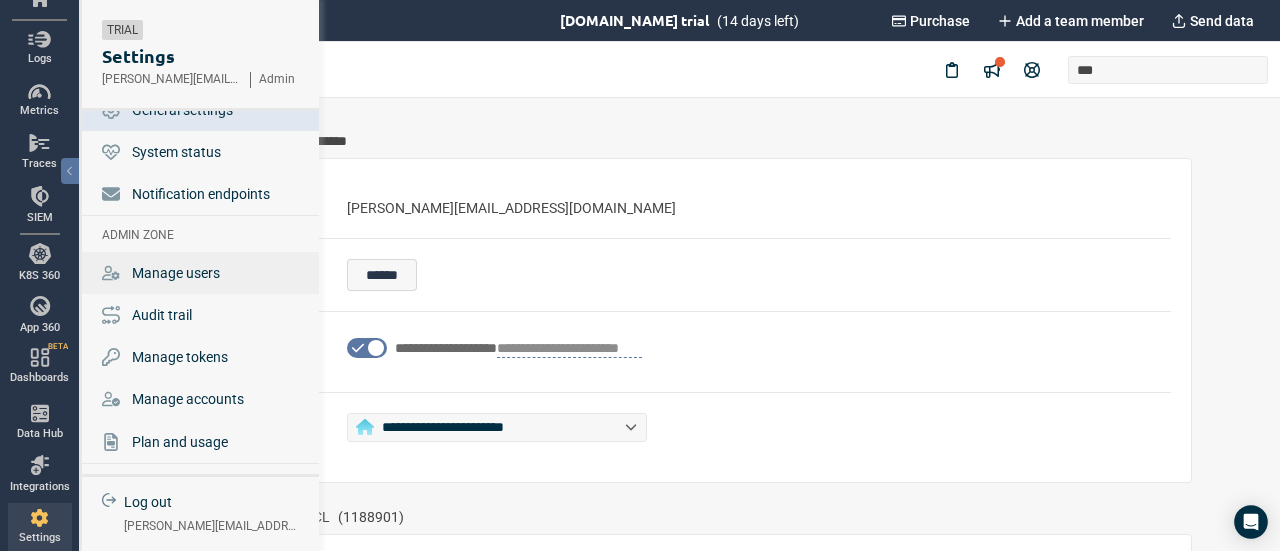 scroll, scrollTop: 0, scrollLeft: 0, axis: both 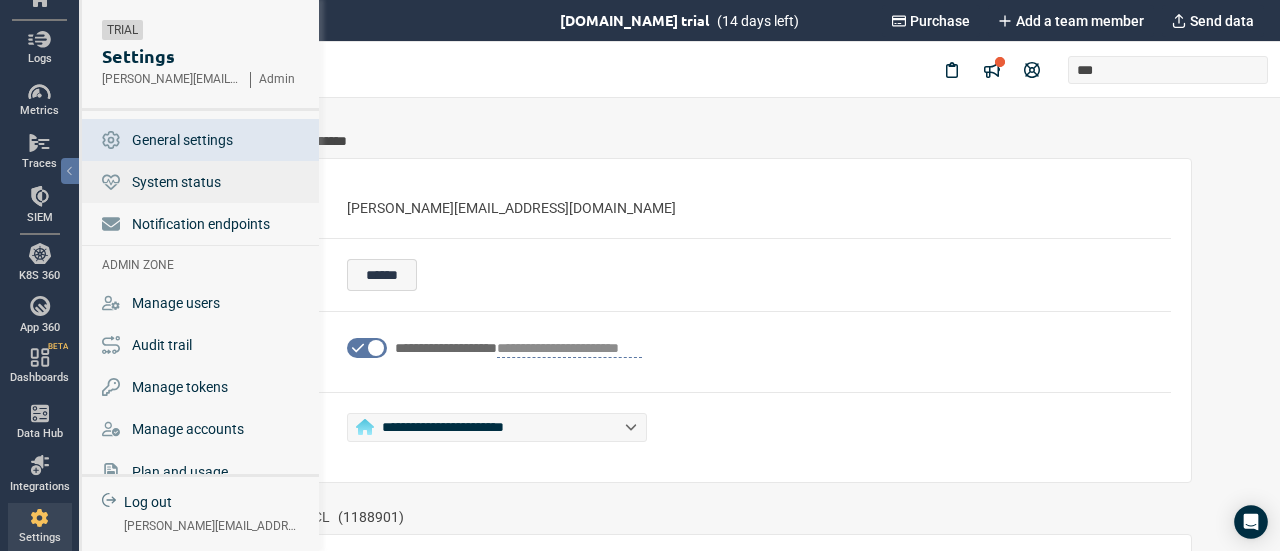 click on "System status" at bounding box center [176, 182] 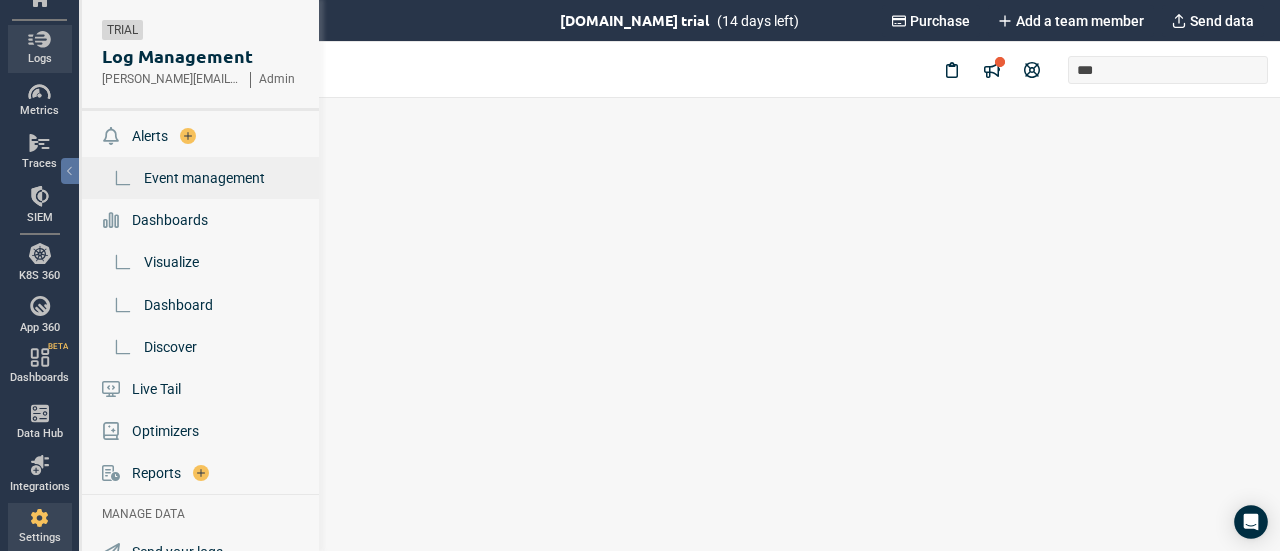 scroll, scrollTop: 72, scrollLeft: 0, axis: vertical 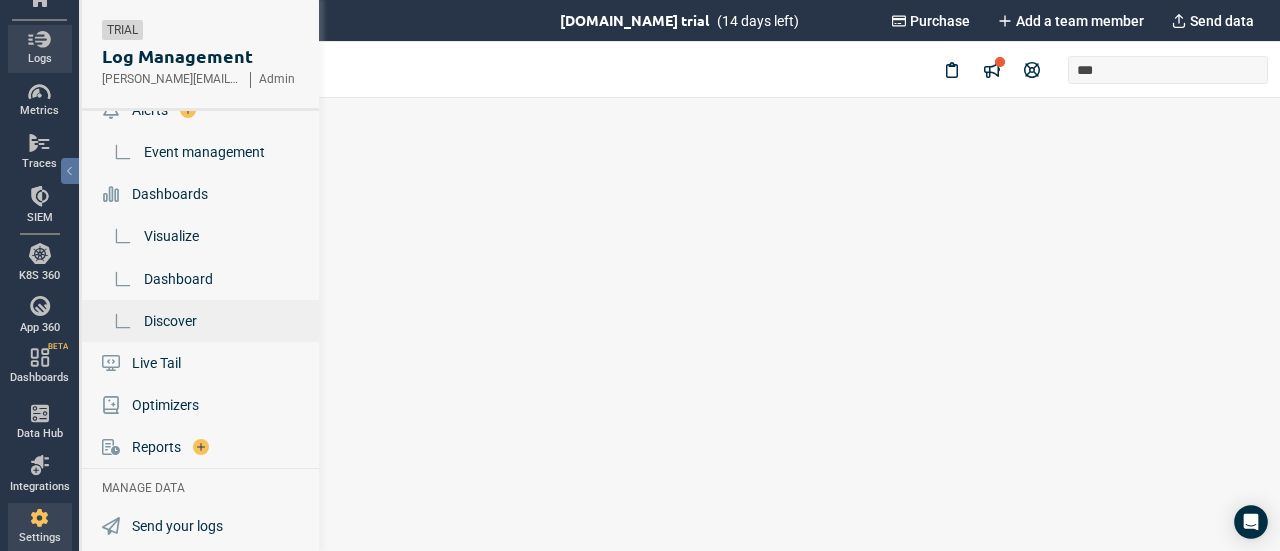 click on "Discover" at bounding box center (170, 321) 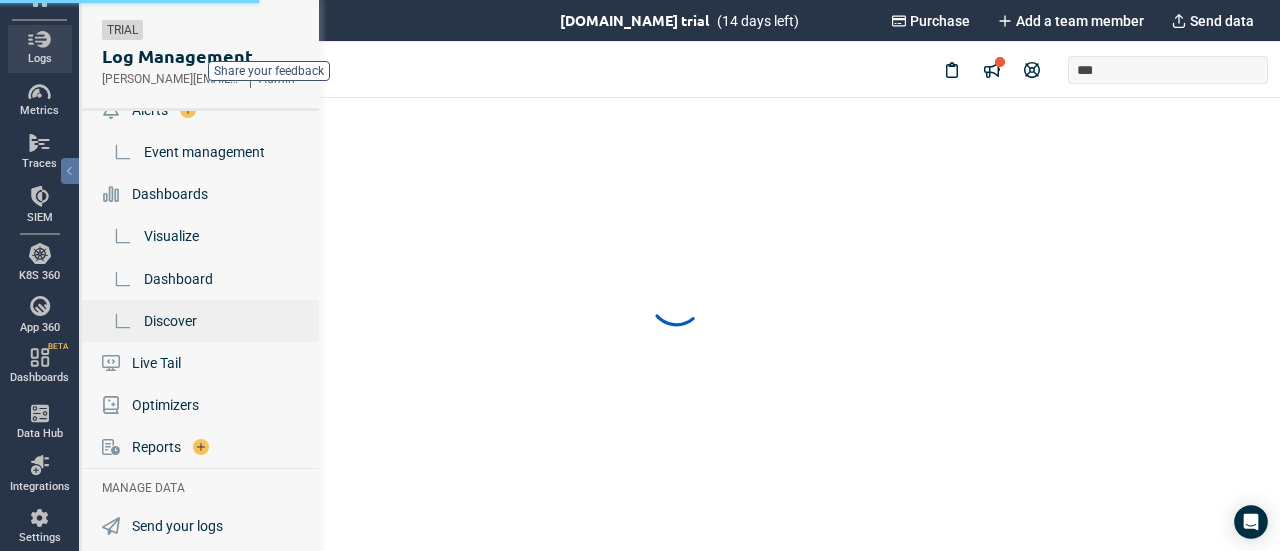 scroll, scrollTop: 0, scrollLeft: 0, axis: both 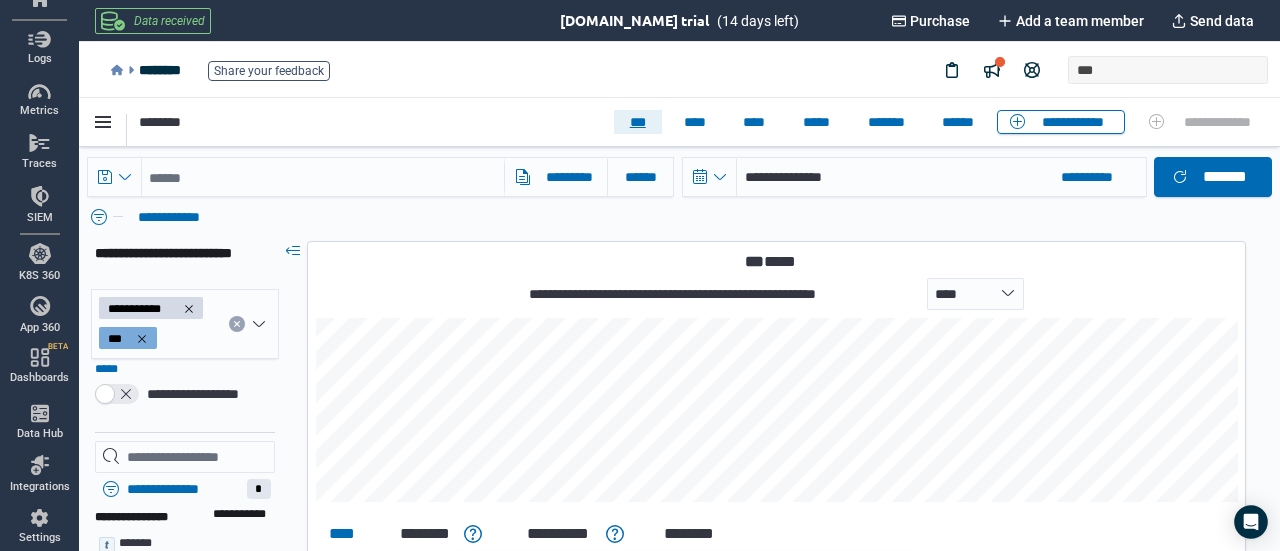 click on "***" at bounding box center [638, 122] 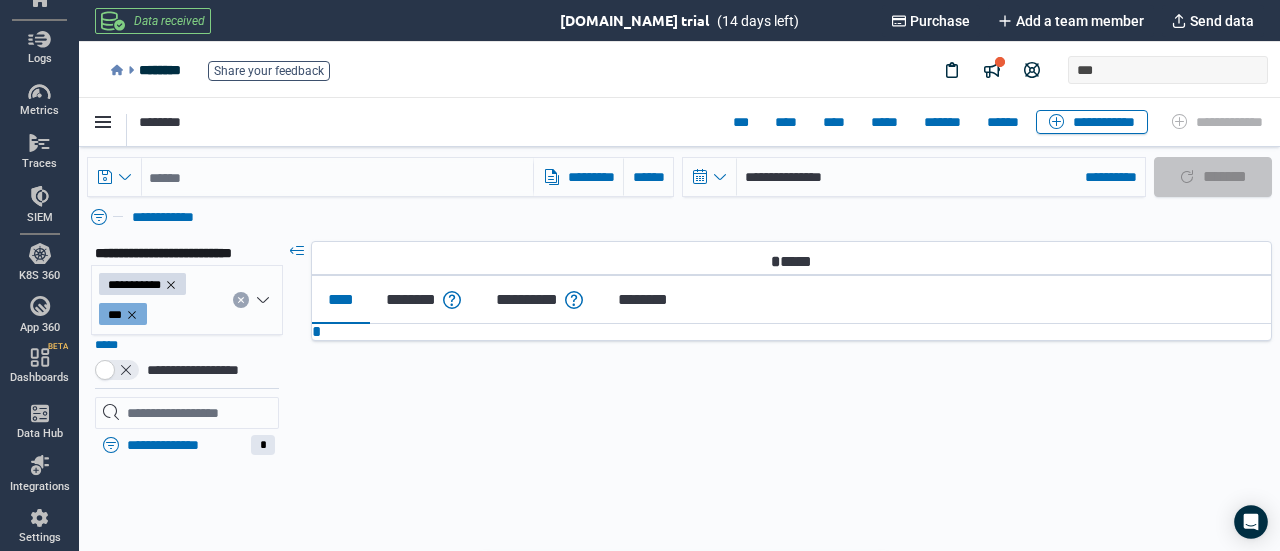 type on "*" 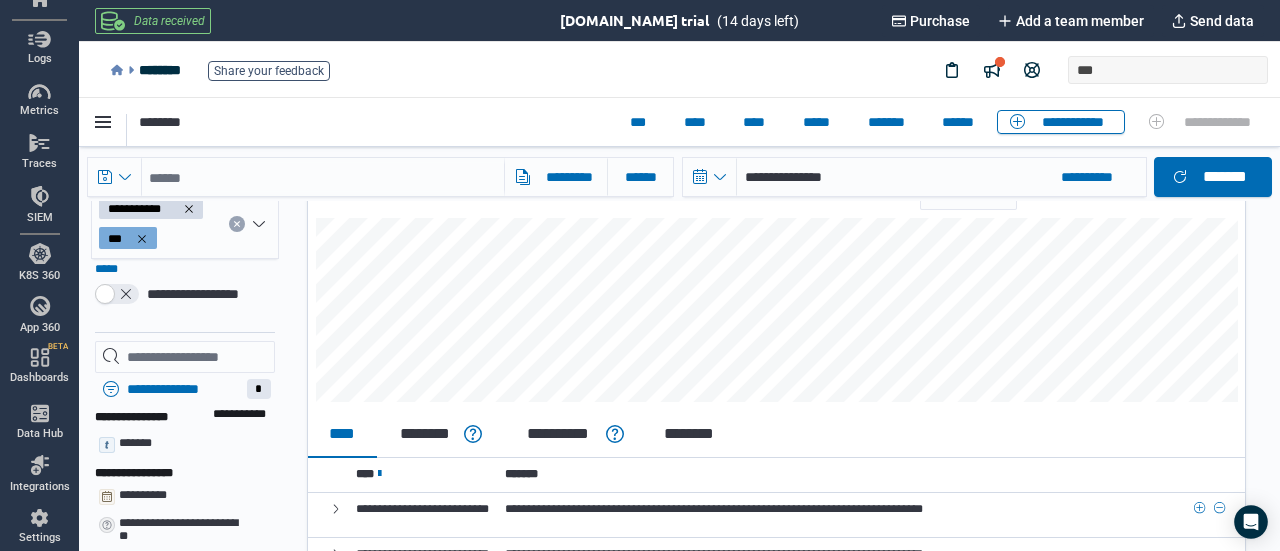 scroll, scrollTop: 0, scrollLeft: 0, axis: both 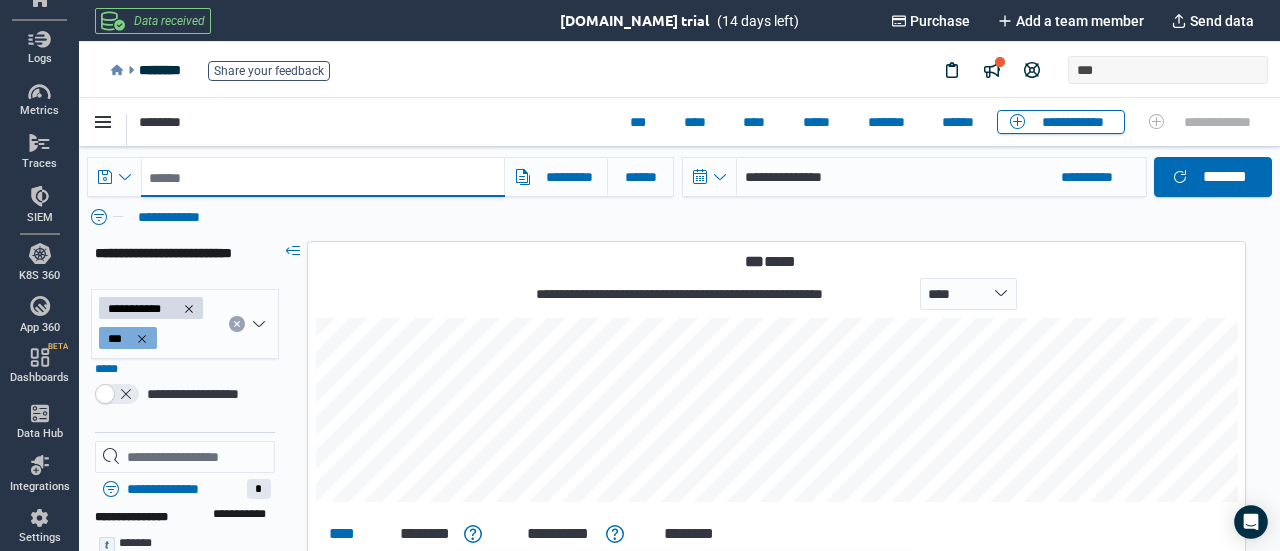 click at bounding box center (323, 177) 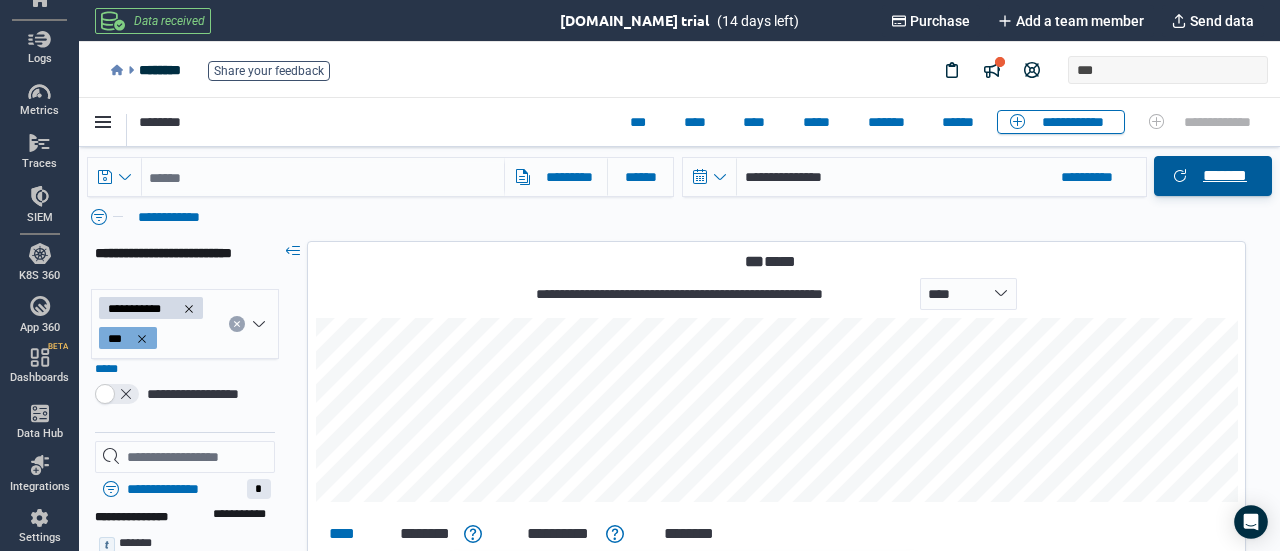click on "*******" at bounding box center (1225, 176) 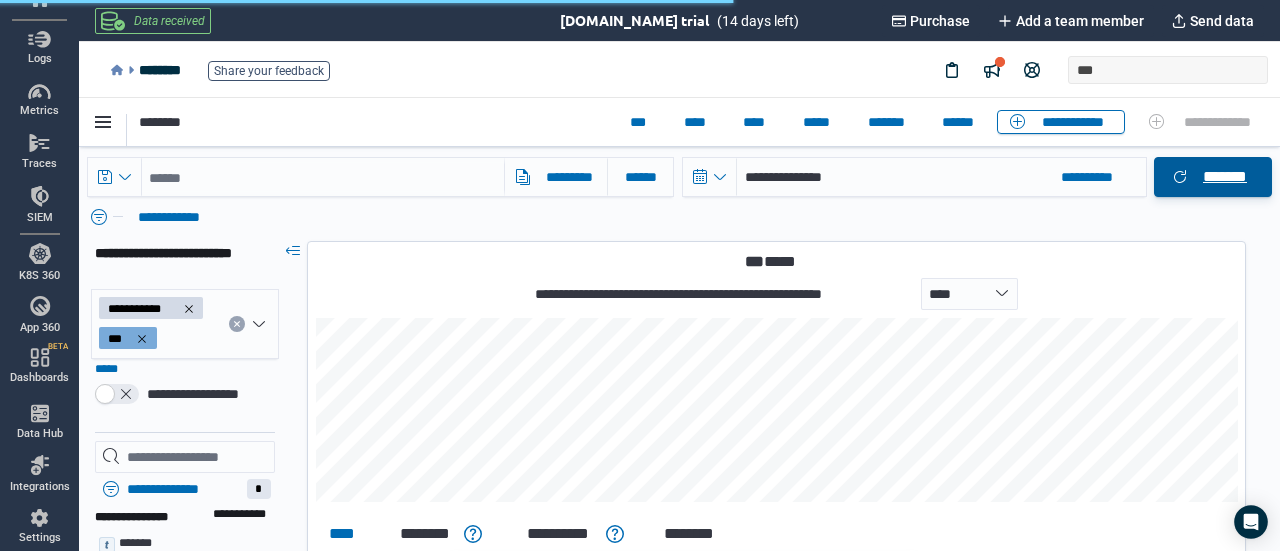 type 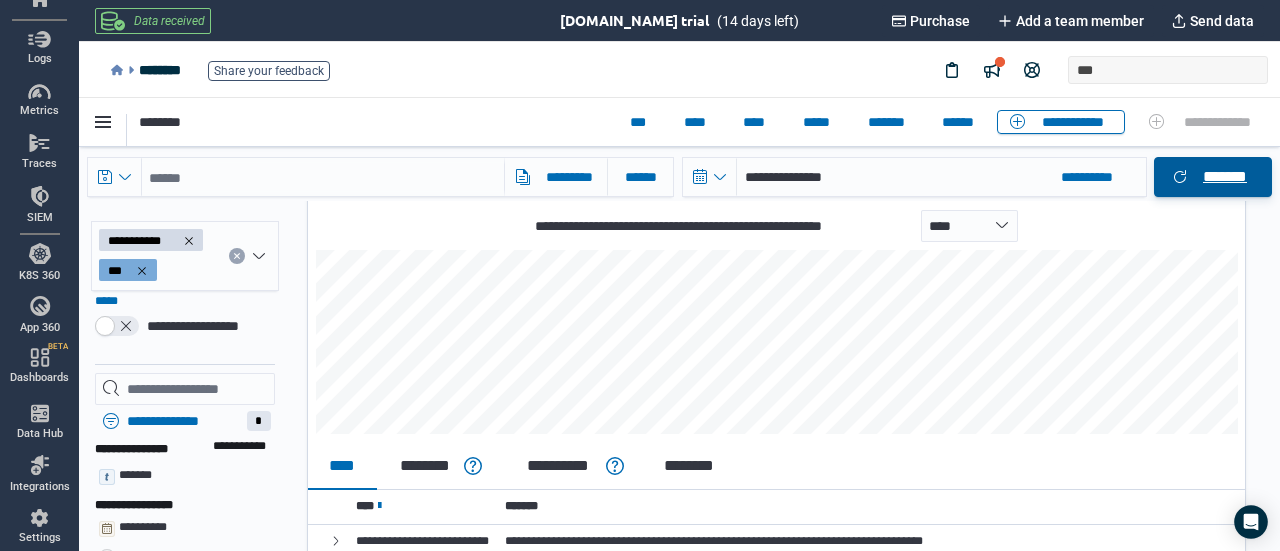 scroll, scrollTop: 100, scrollLeft: 0, axis: vertical 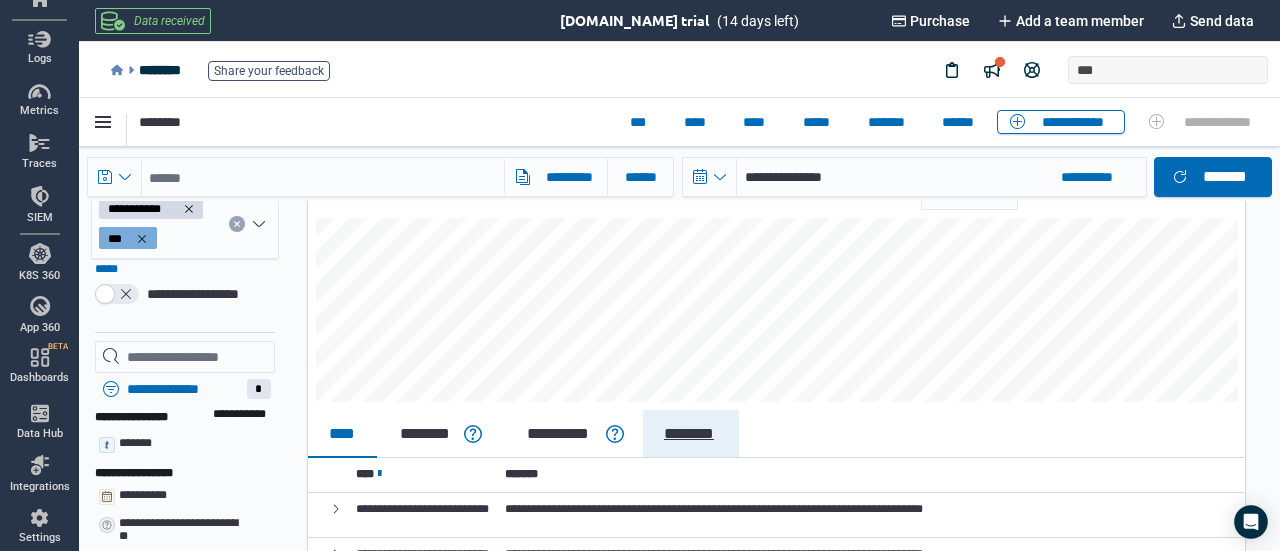 click on "********" at bounding box center [688, 434] 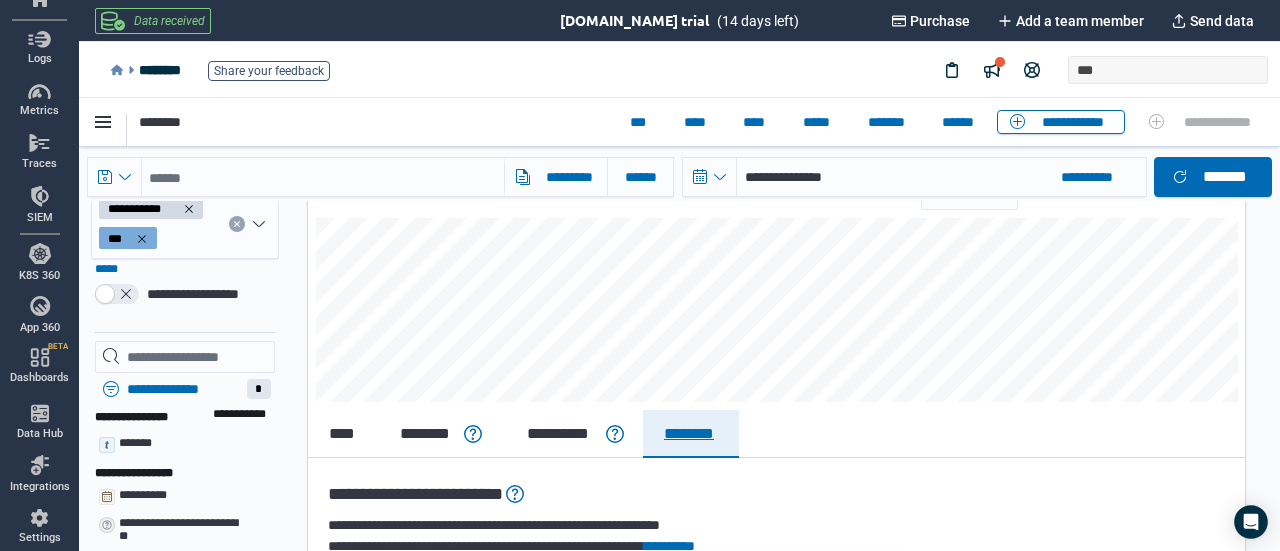 scroll, scrollTop: 0, scrollLeft: 0, axis: both 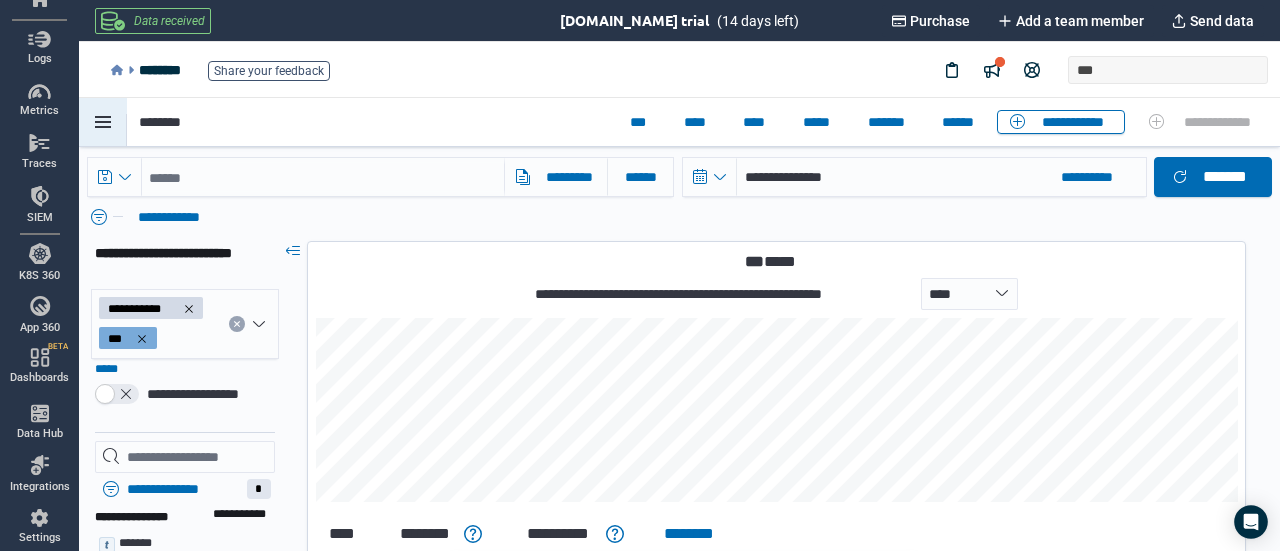 click 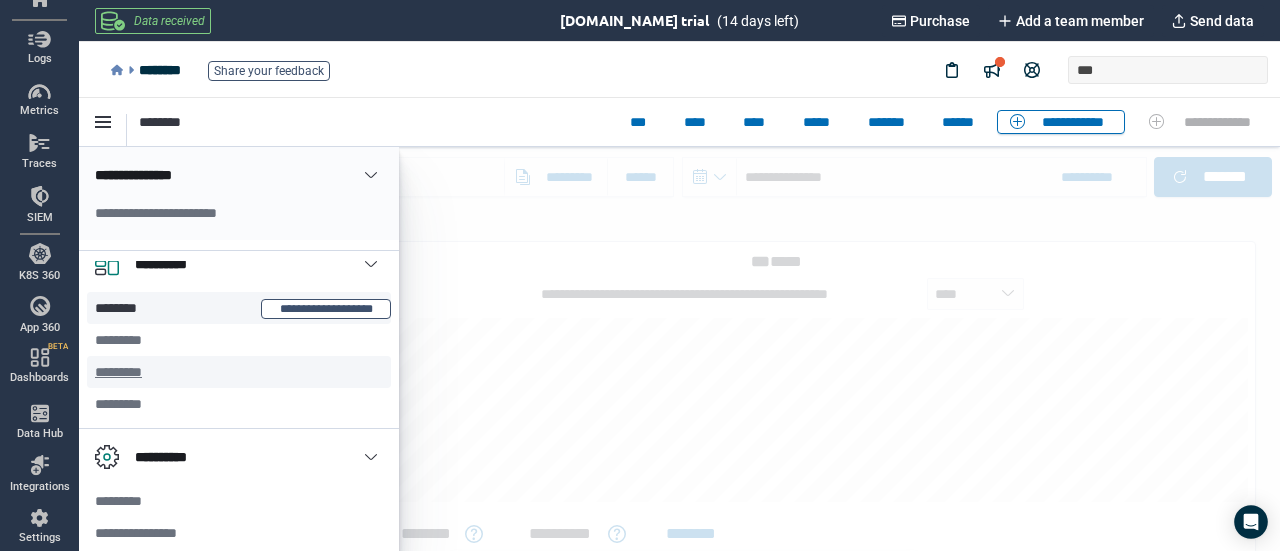 scroll, scrollTop: 0, scrollLeft: 0, axis: both 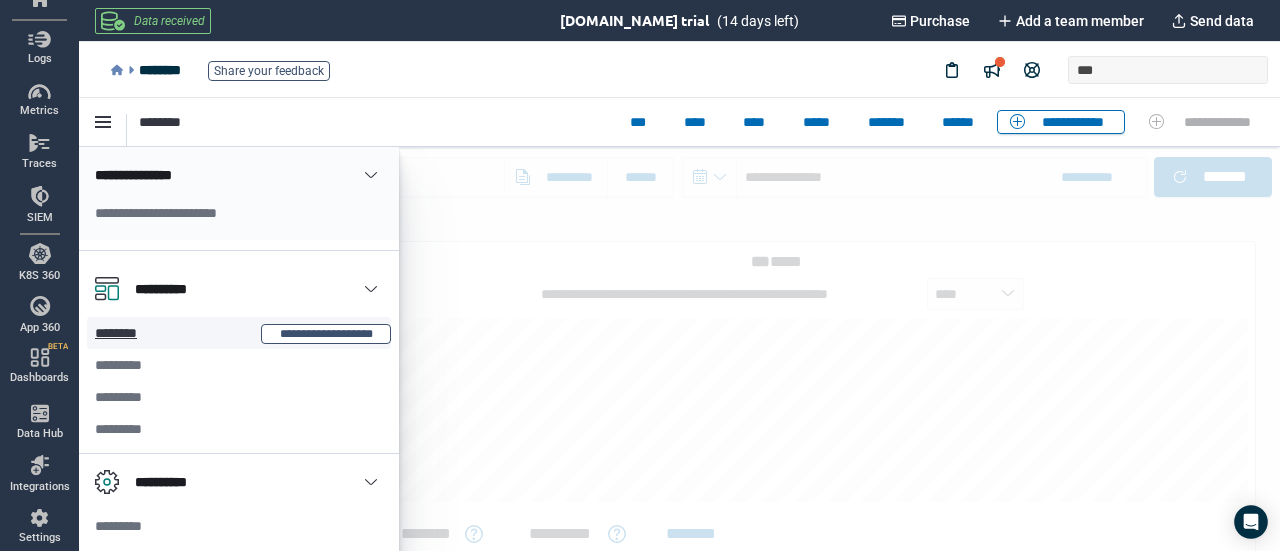 click on "********" at bounding box center (124, 333) 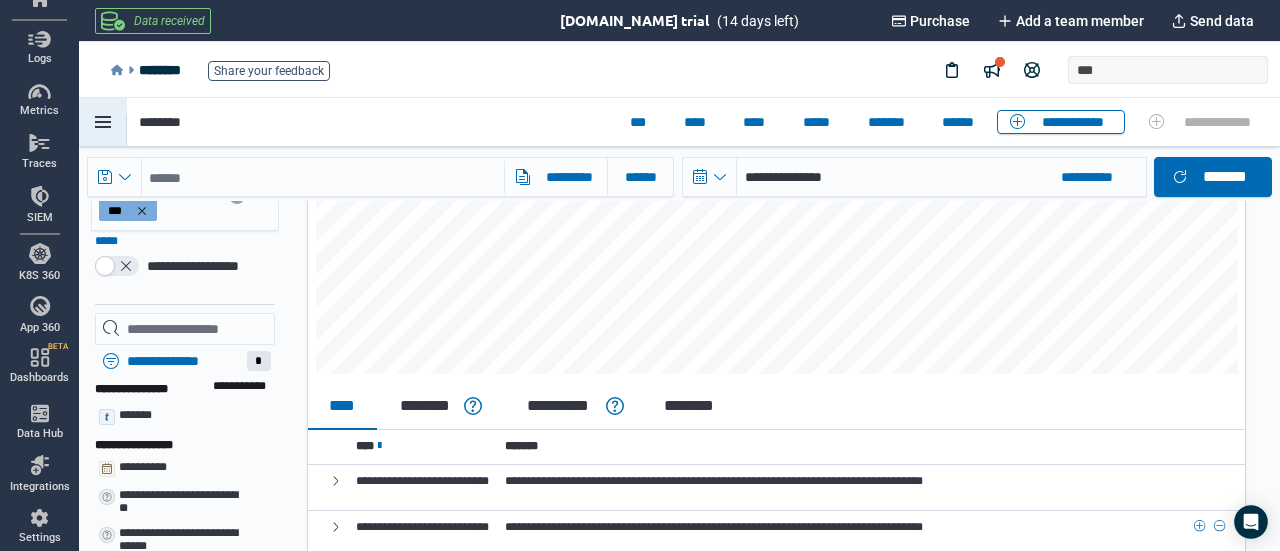 scroll, scrollTop: 300, scrollLeft: 0, axis: vertical 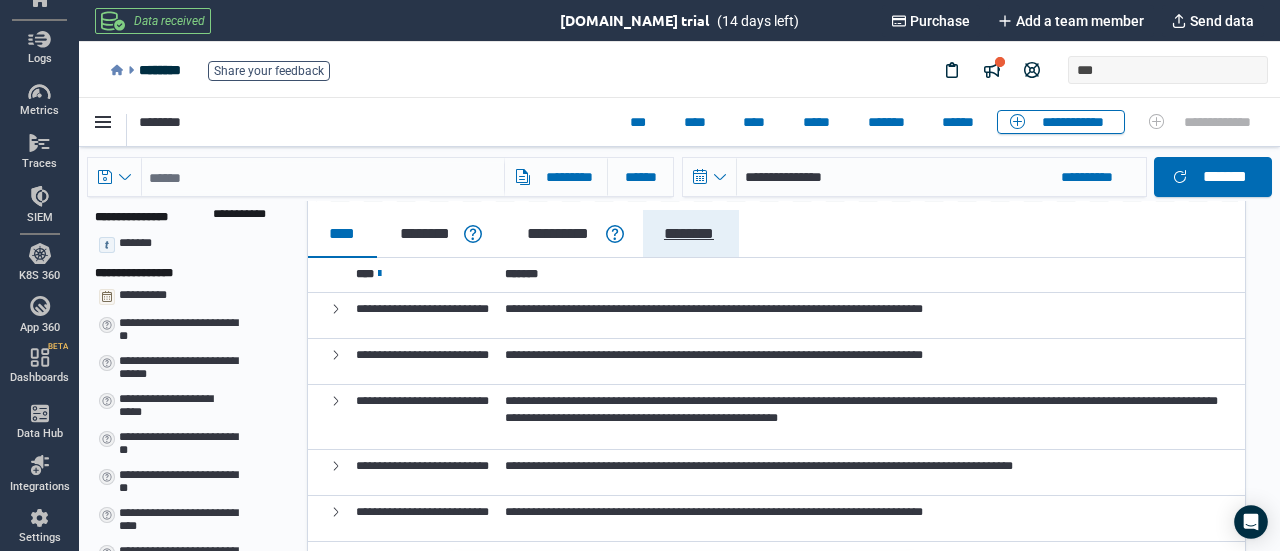 click on "********" at bounding box center [688, 234] 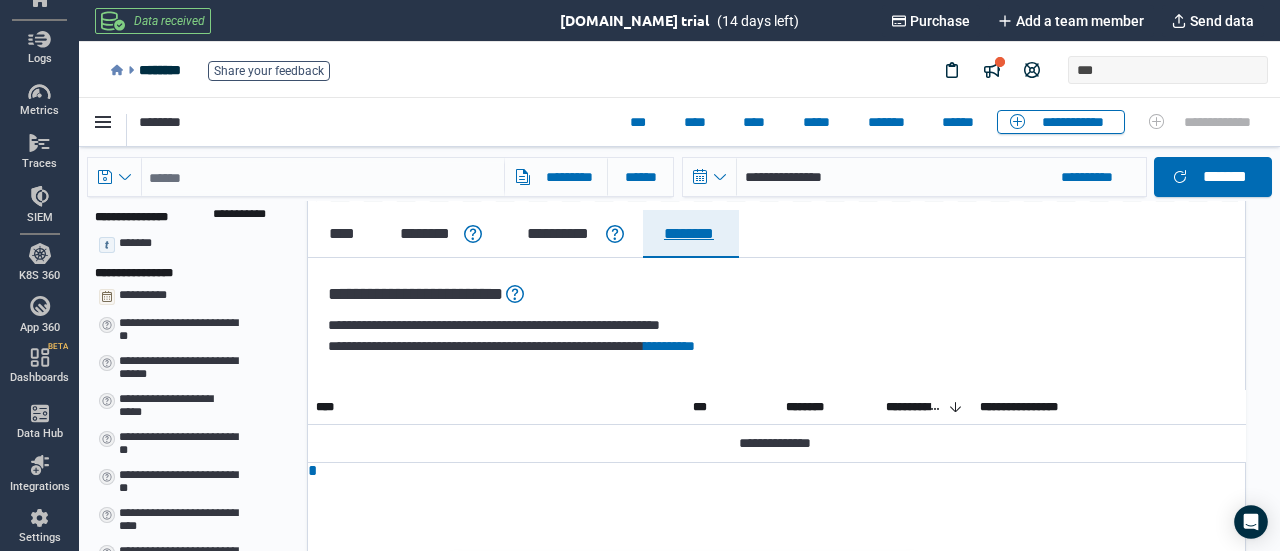 type on "*" 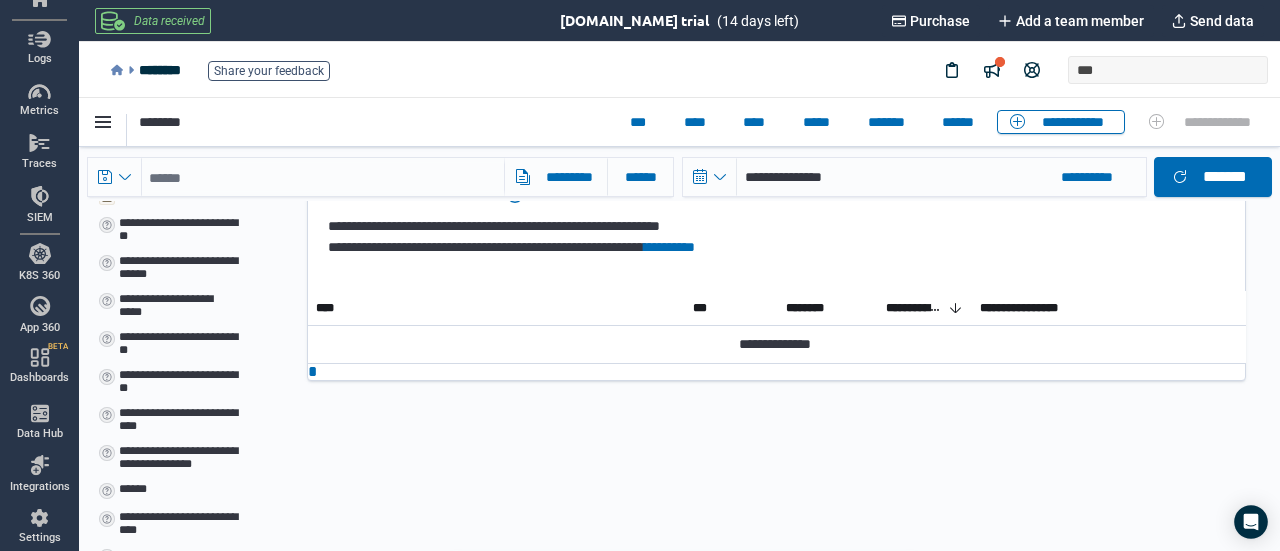 scroll, scrollTop: 0, scrollLeft: 0, axis: both 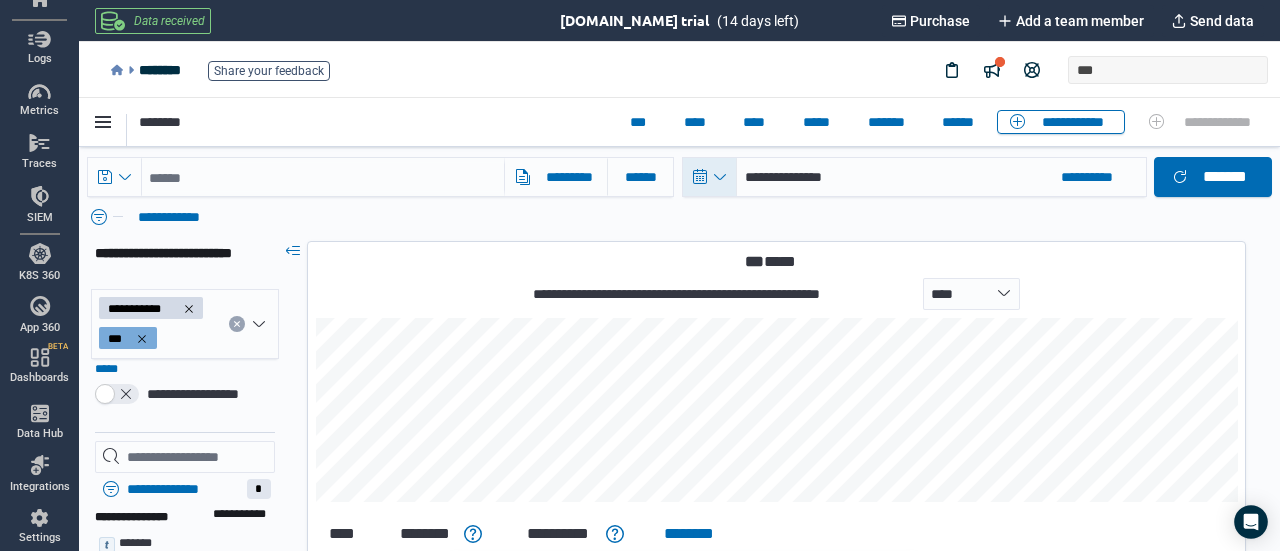 click 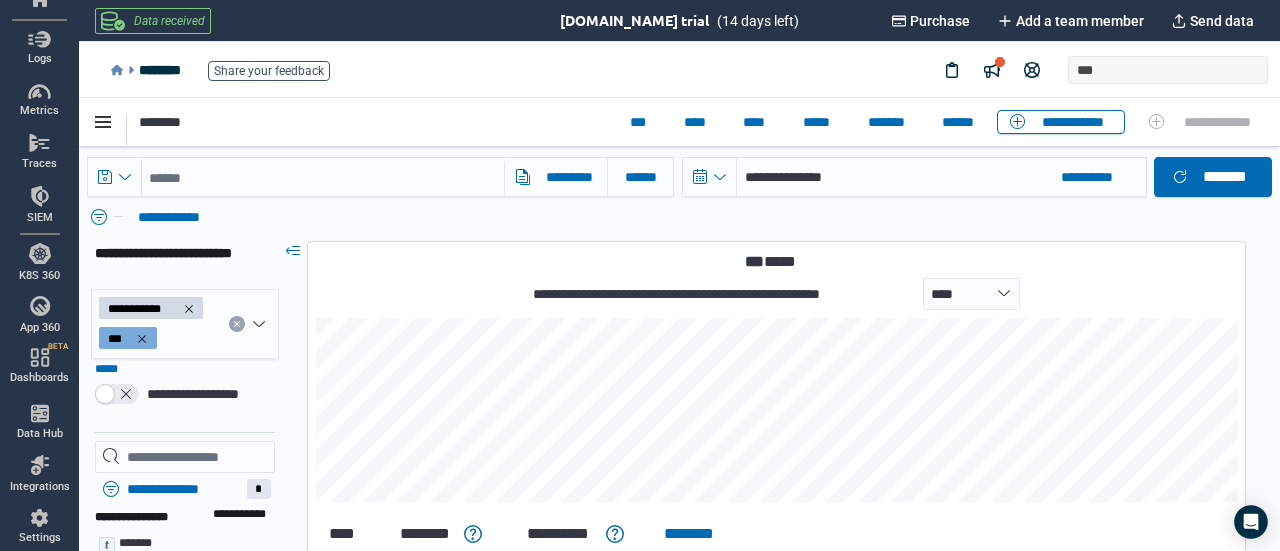 select on "*" 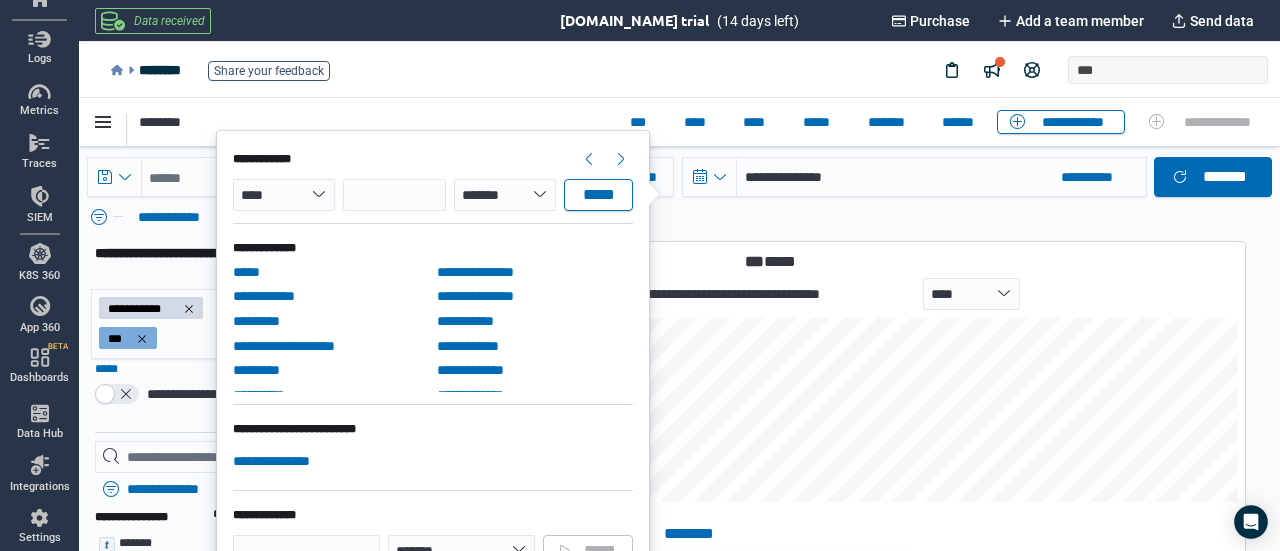 scroll, scrollTop: 16, scrollLeft: 0, axis: vertical 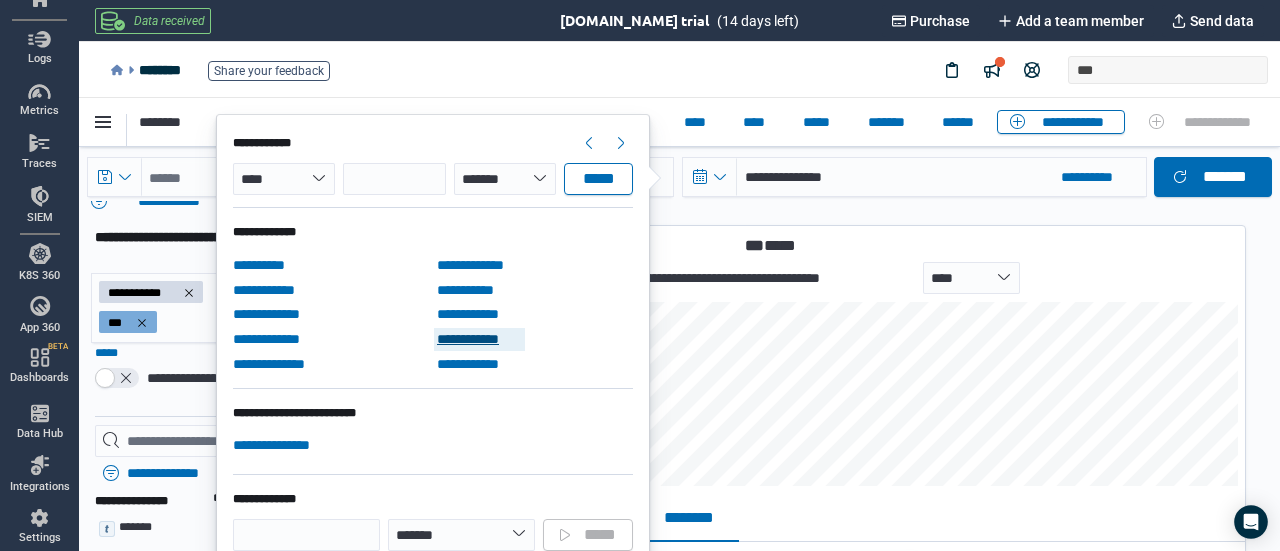click on "**********" at bounding box center (479, 339) 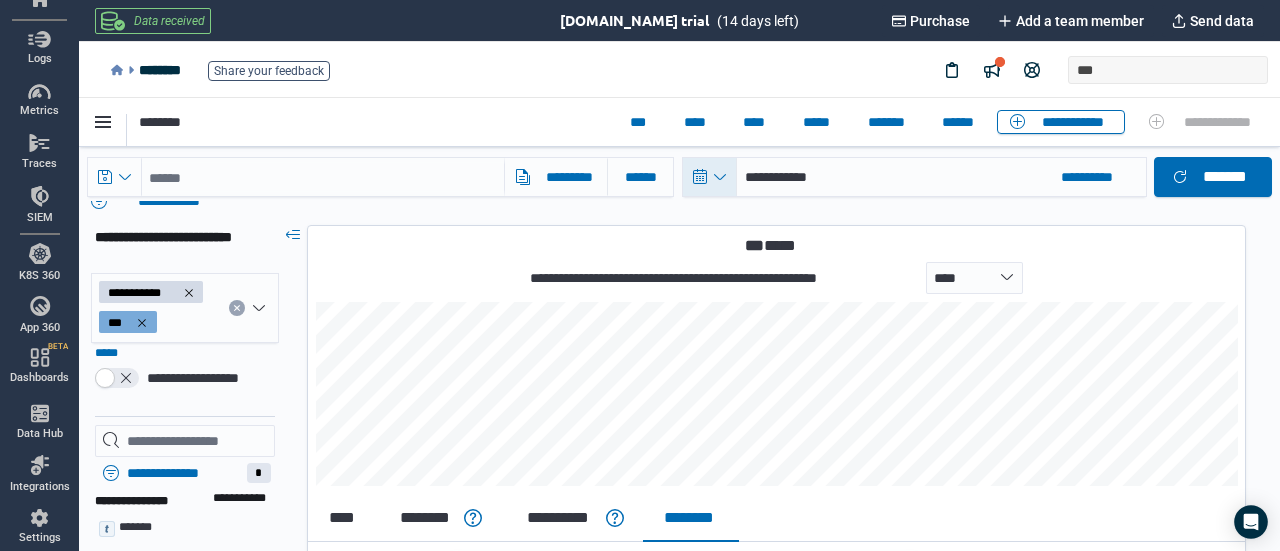 scroll, scrollTop: 0, scrollLeft: 0, axis: both 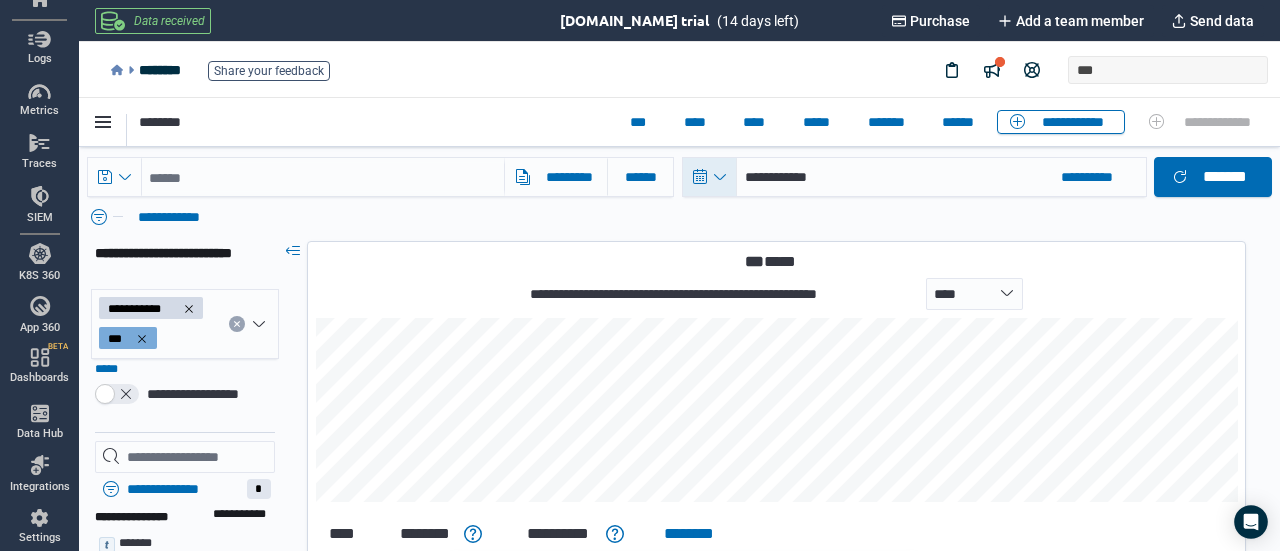 type on "*" 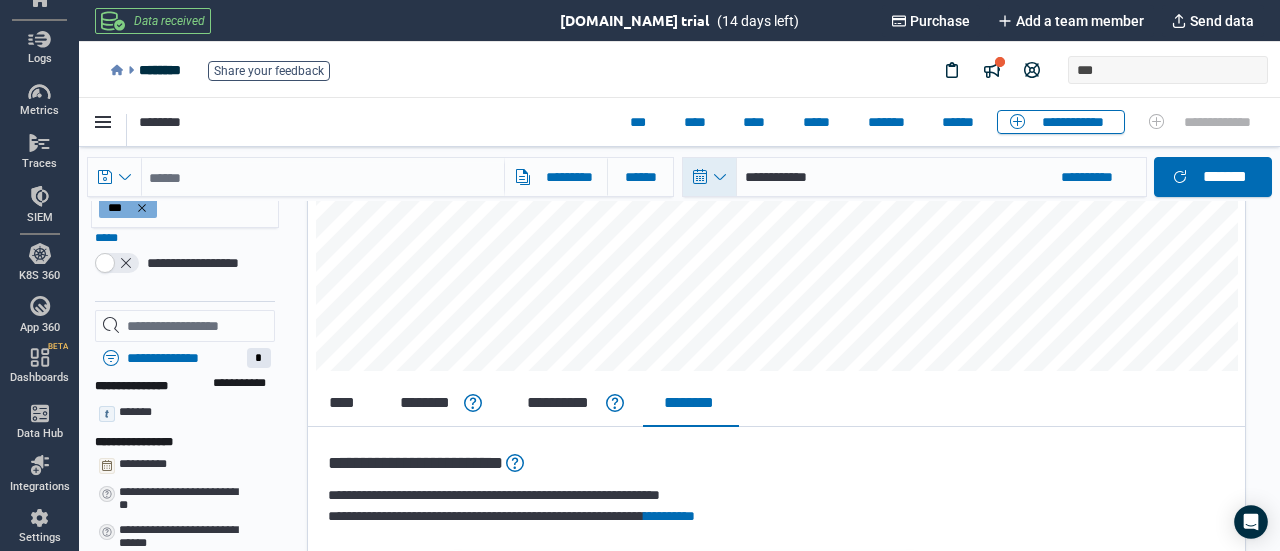 scroll, scrollTop: 100, scrollLeft: 0, axis: vertical 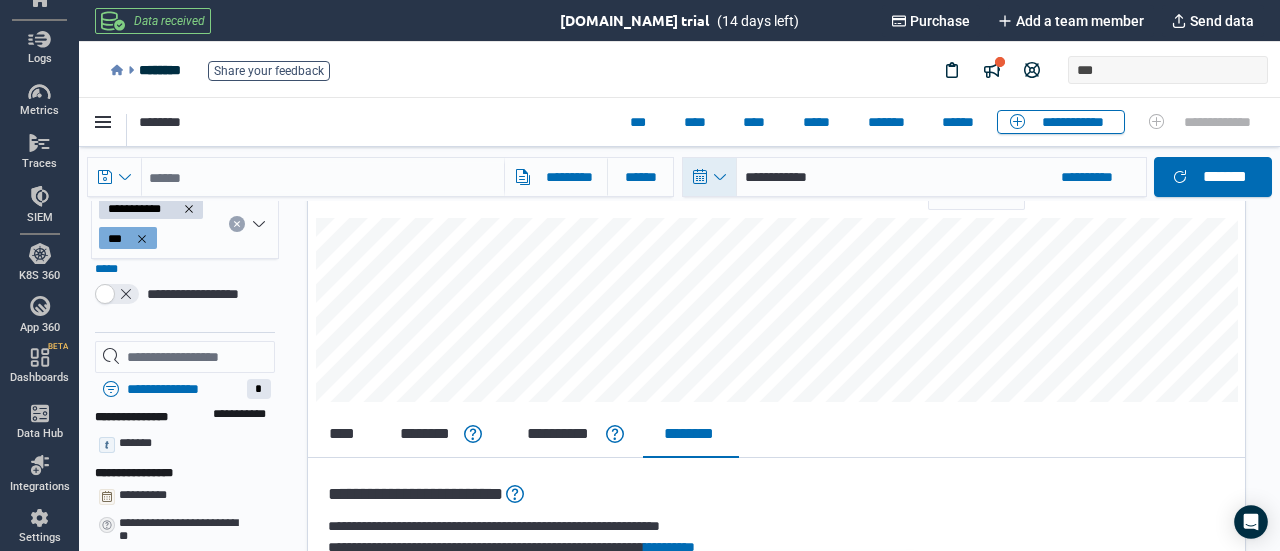 type 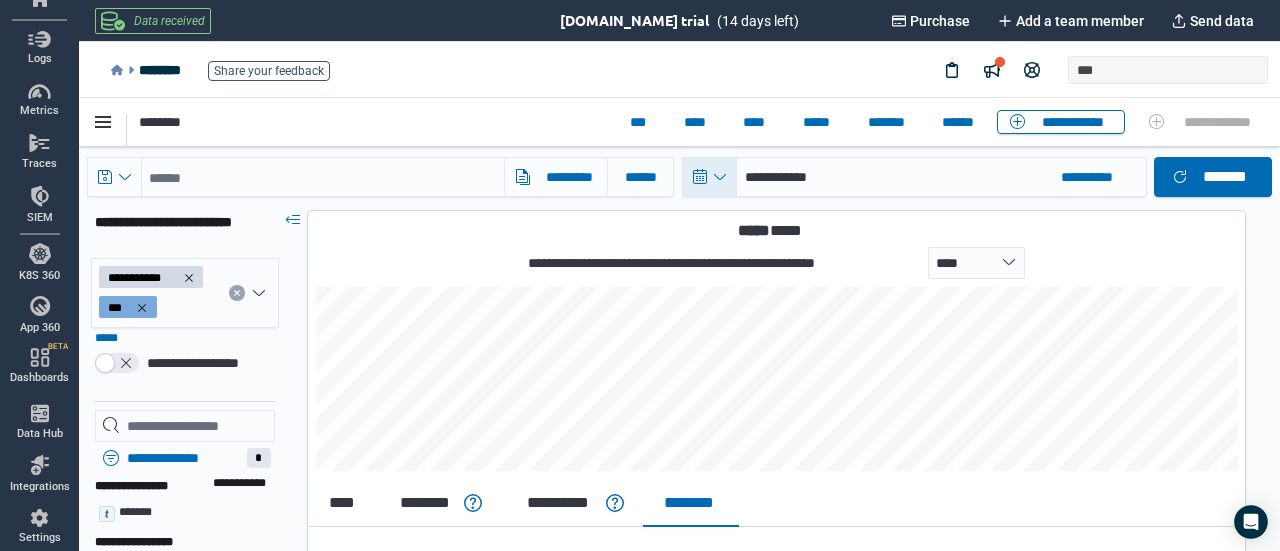 scroll, scrollTop: 0, scrollLeft: 0, axis: both 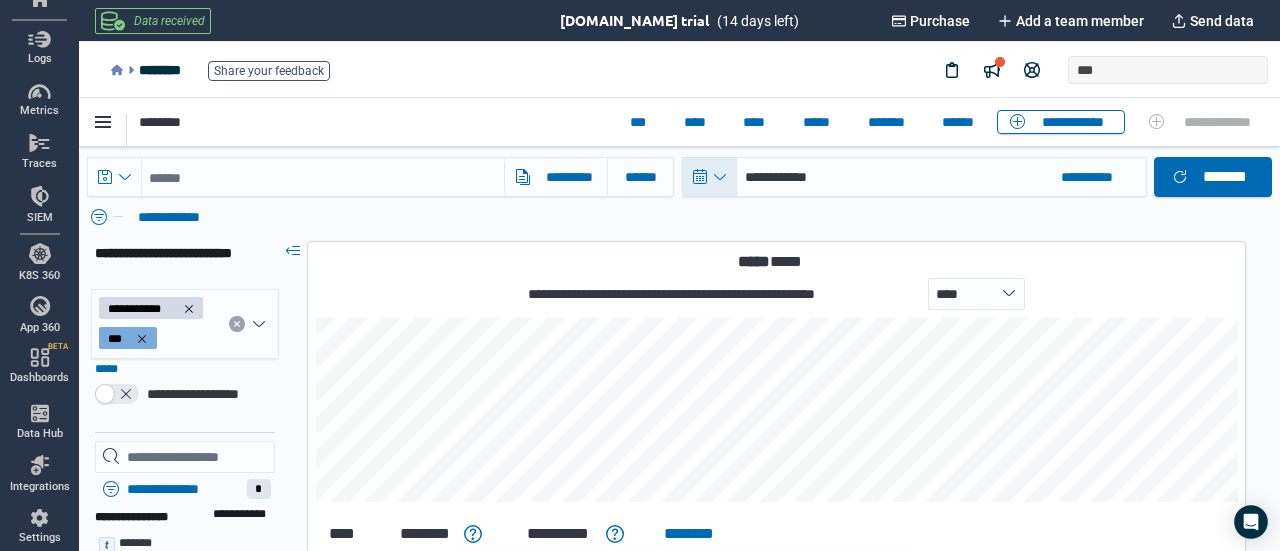 click 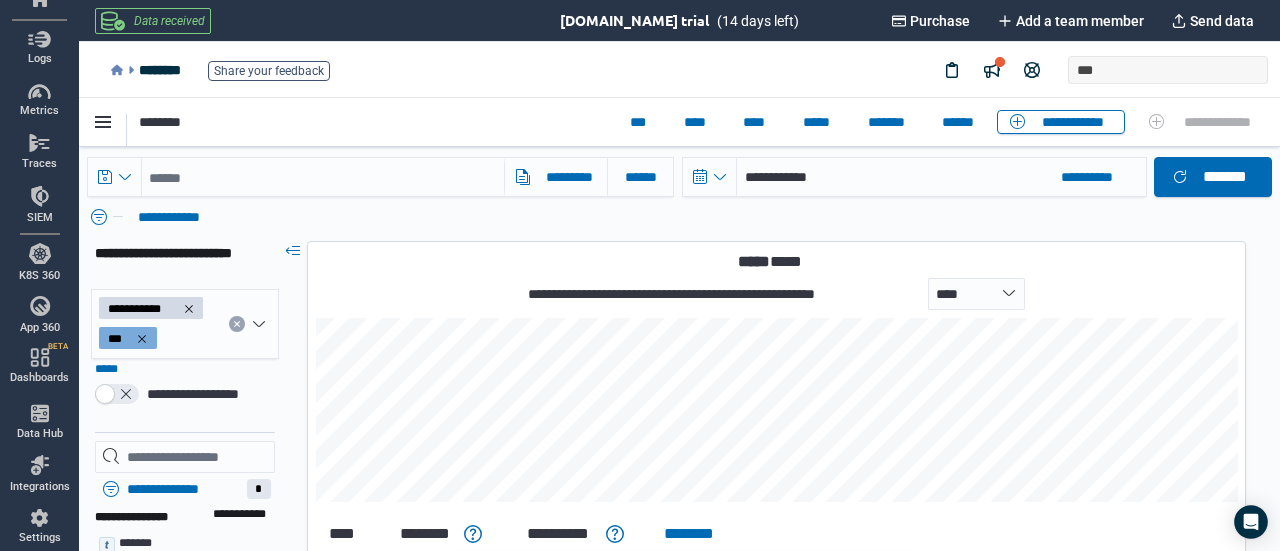 scroll, scrollTop: 16, scrollLeft: 0, axis: vertical 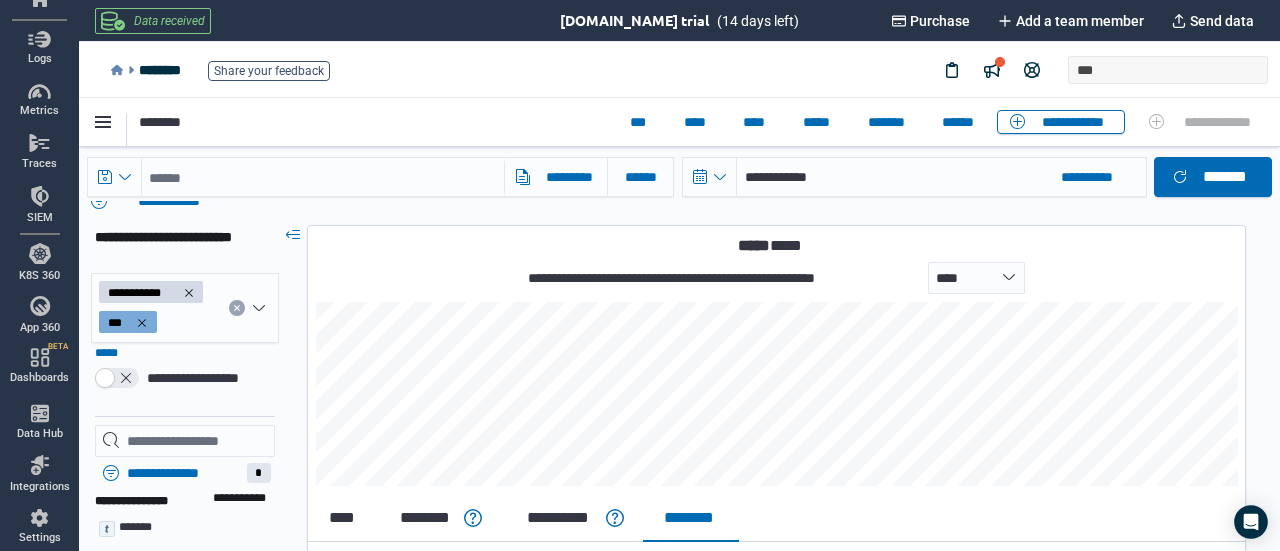 select on "*" 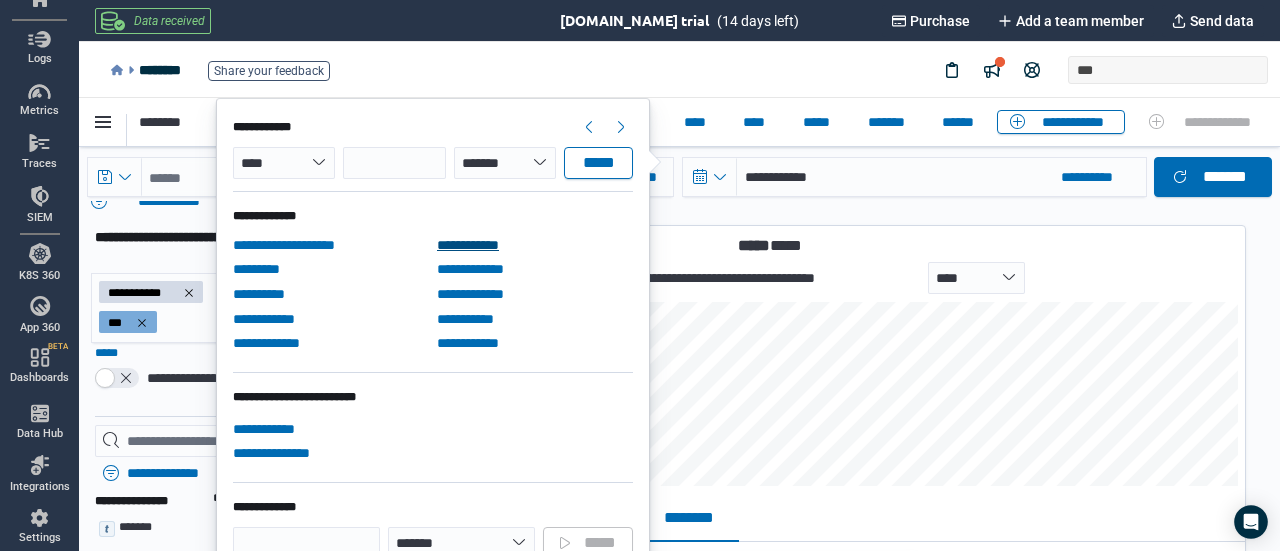 scroll, scrollTop: 100, scrollLeft: 0, axis: vertical 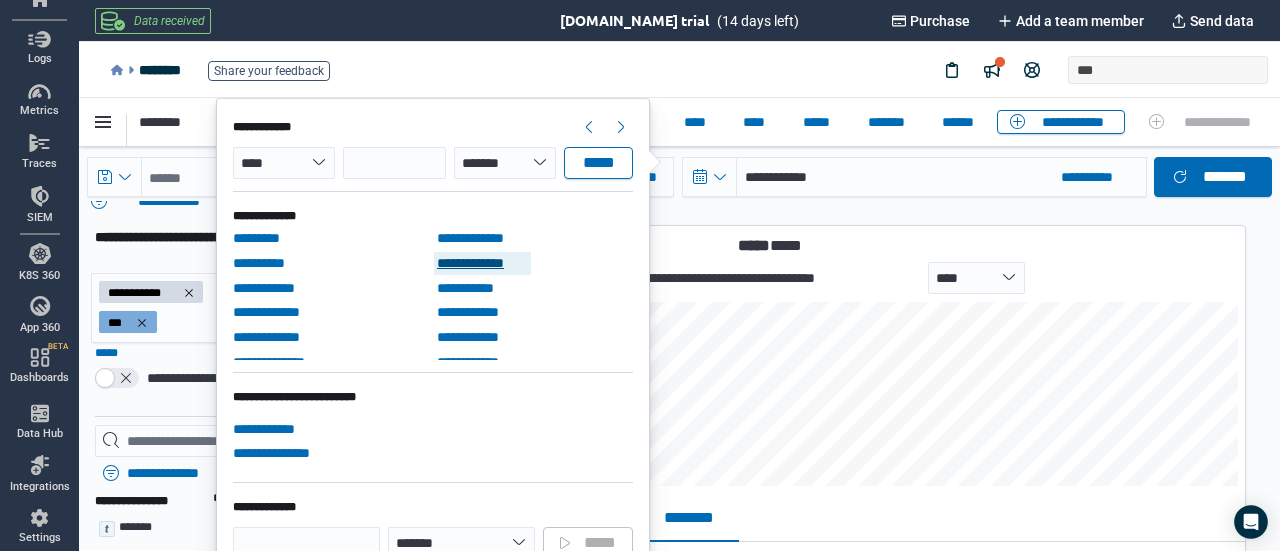 click on "**********" at bounding box center (482, 263) 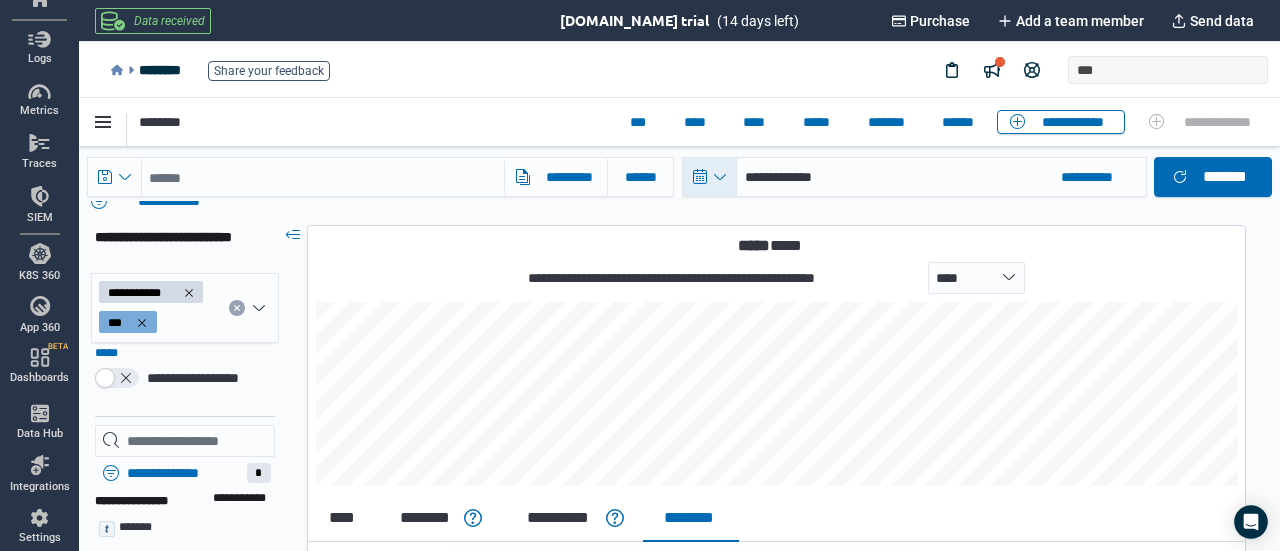 scroll, scrollTop: 0, scrollLeft: 0, axis: both 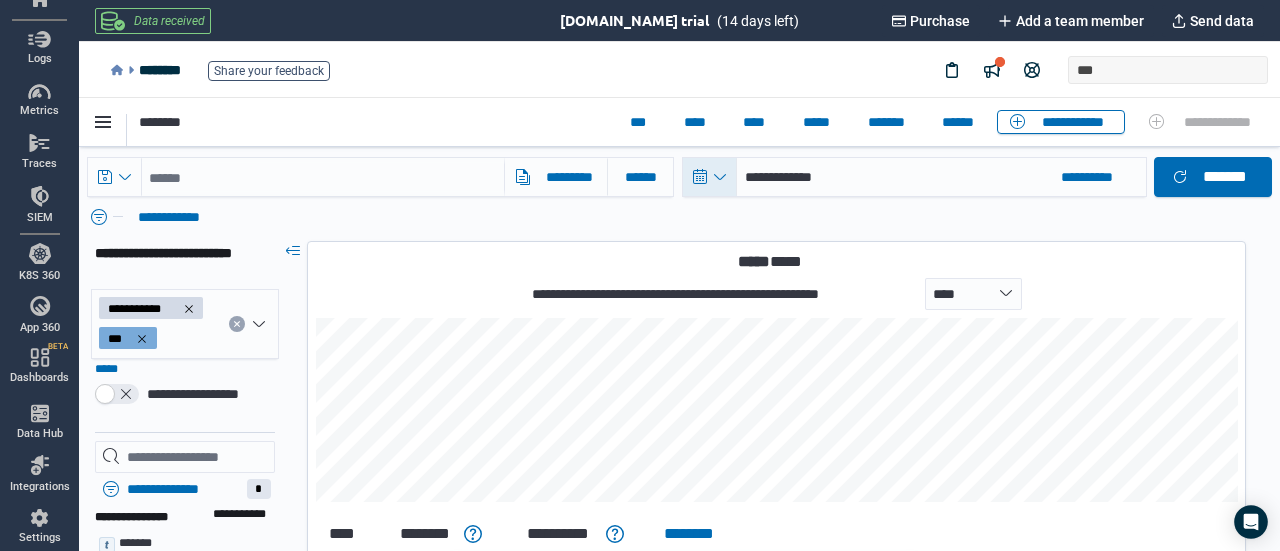 type on "*" 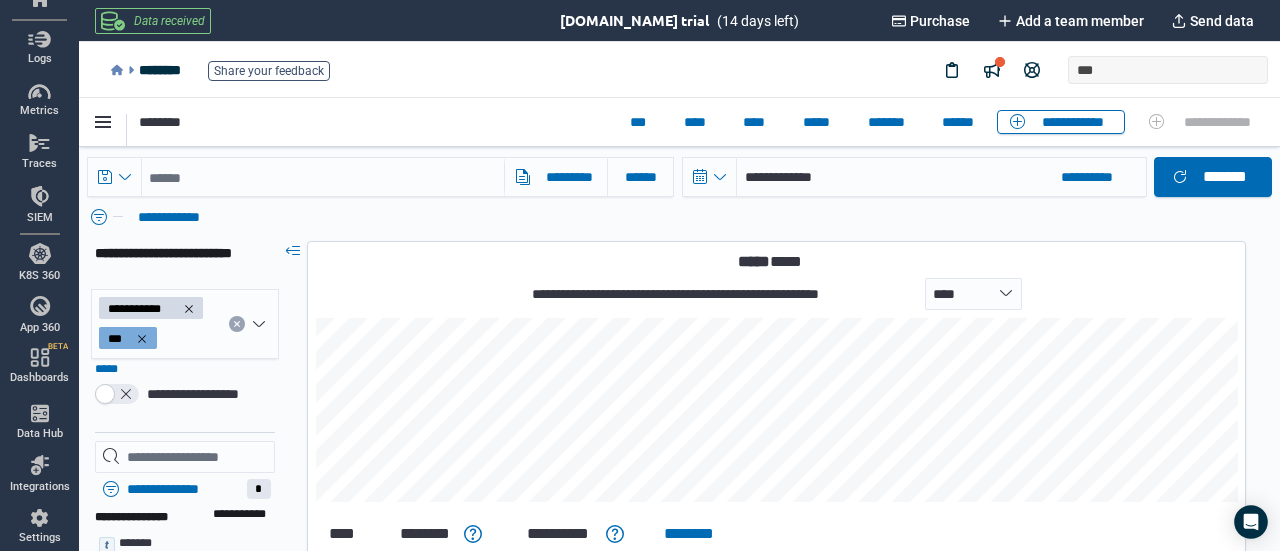 select on "*" 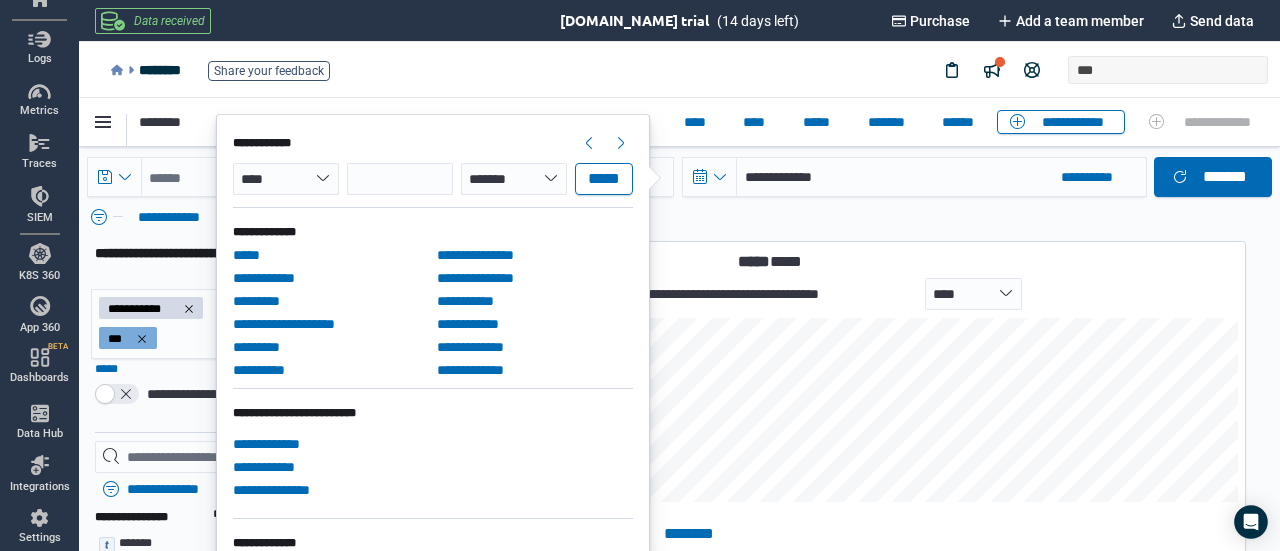 scroll, scrollTop: 16, scrollLeft: 0, axis: vertical 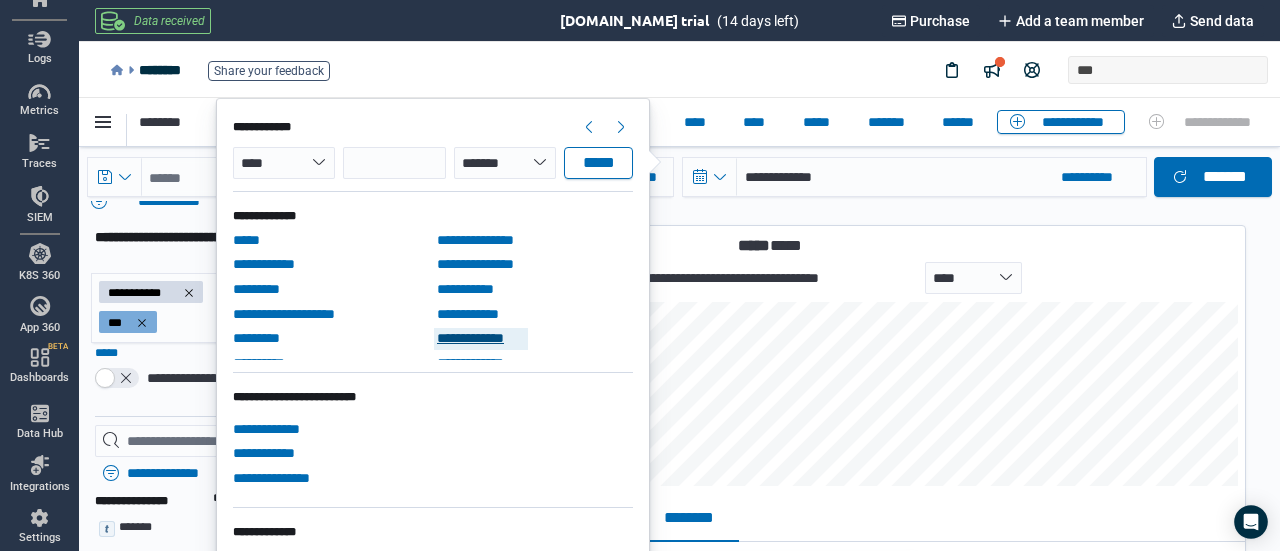 click on "**********" at bounding box center [481, 339] 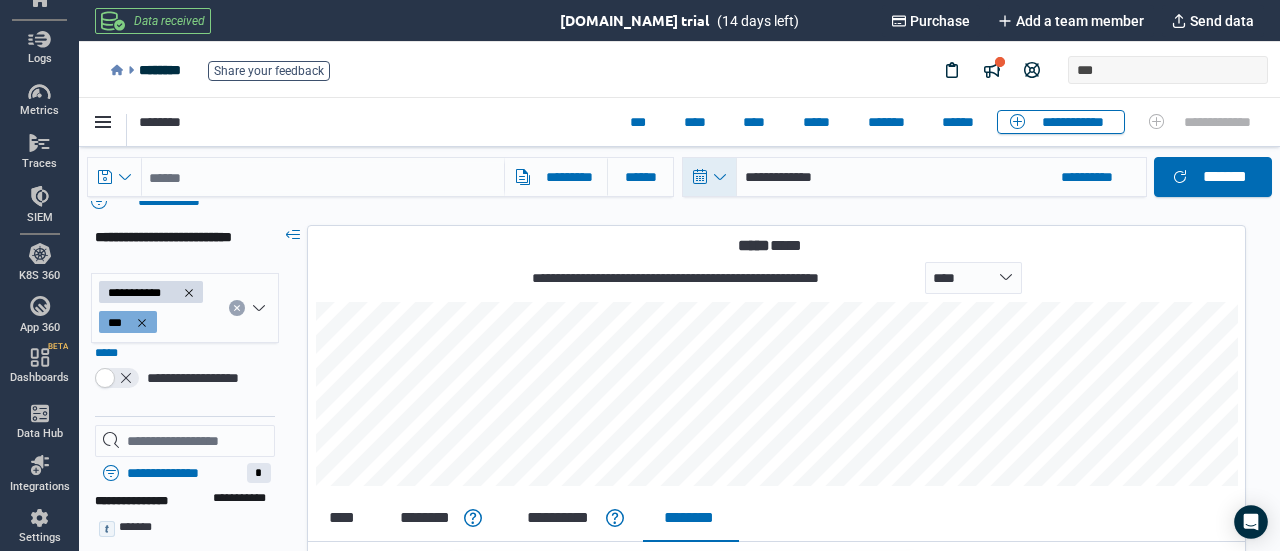 scroll, scrollTop: 0, scrollLeft: 0, axis: both 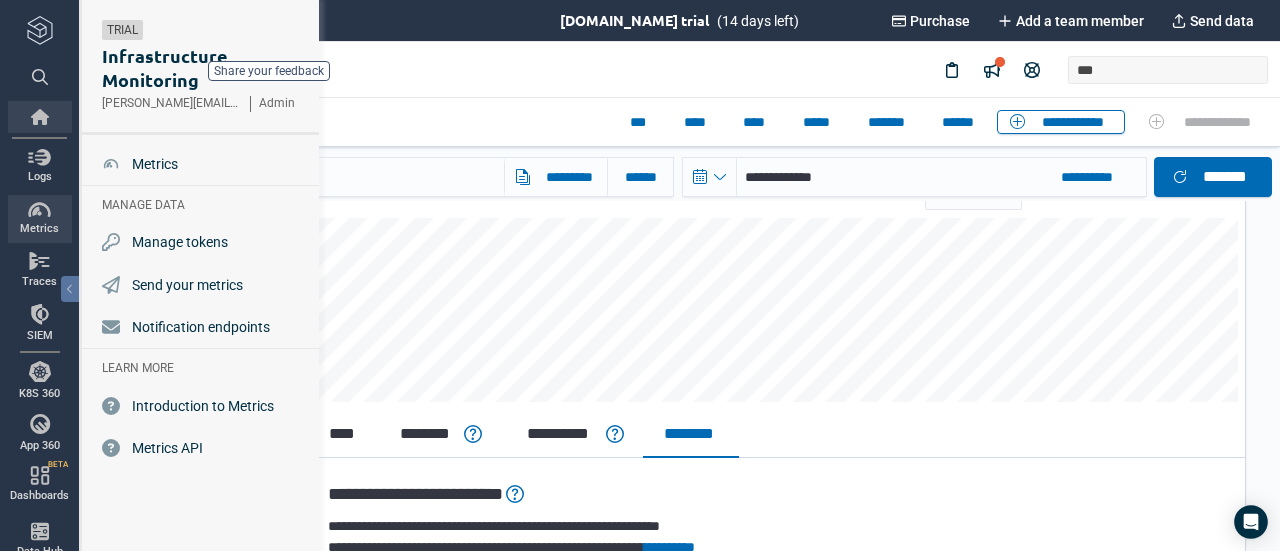 click at bounding box center (40, 117) 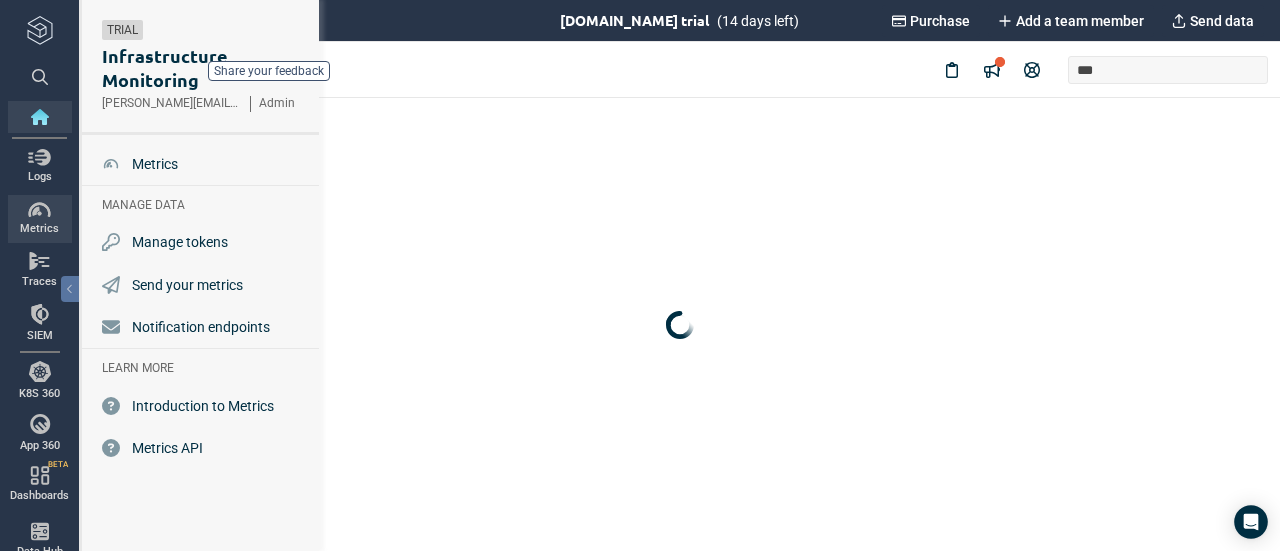 scroll, scrollTop: 0, scrollLeft: 0, axis: both 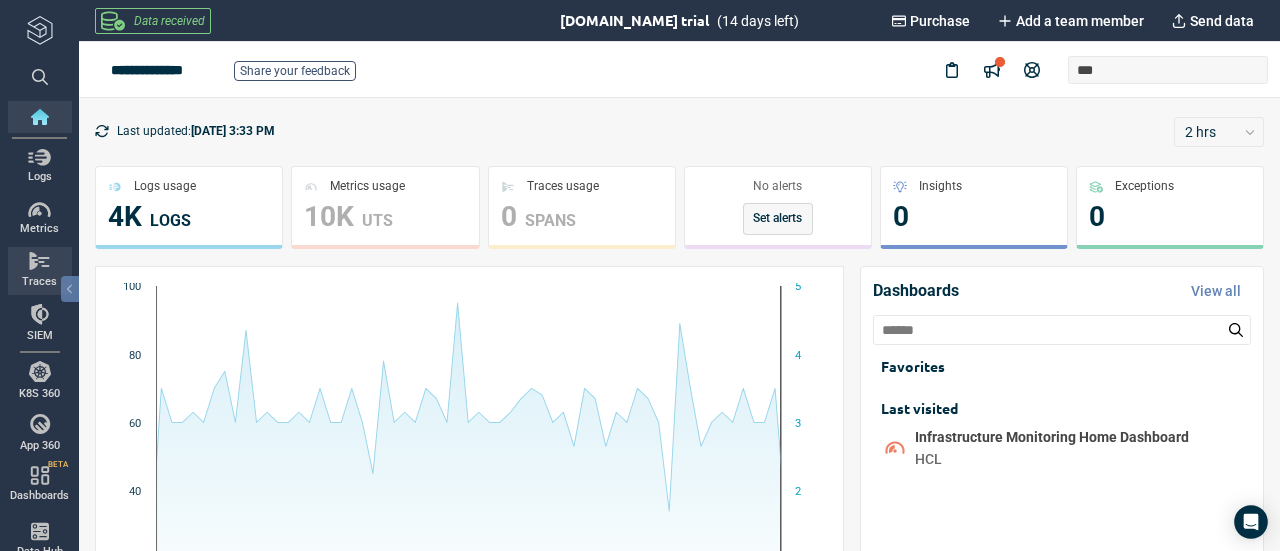 type on "*" 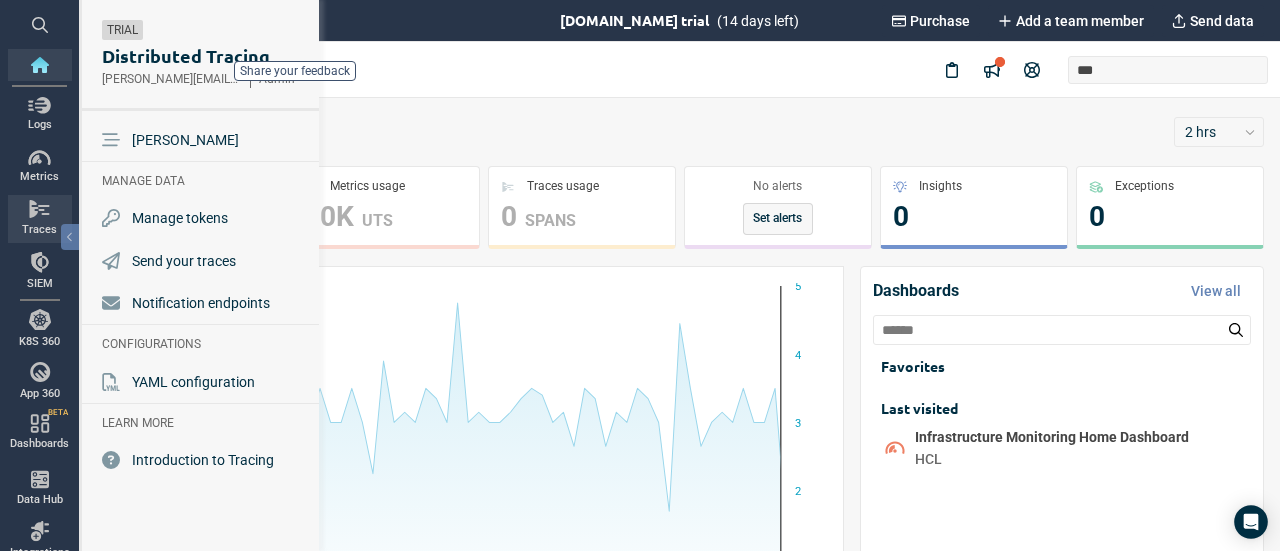 scroll, scrollTop: 0, scrollLeft: 0, axis: both 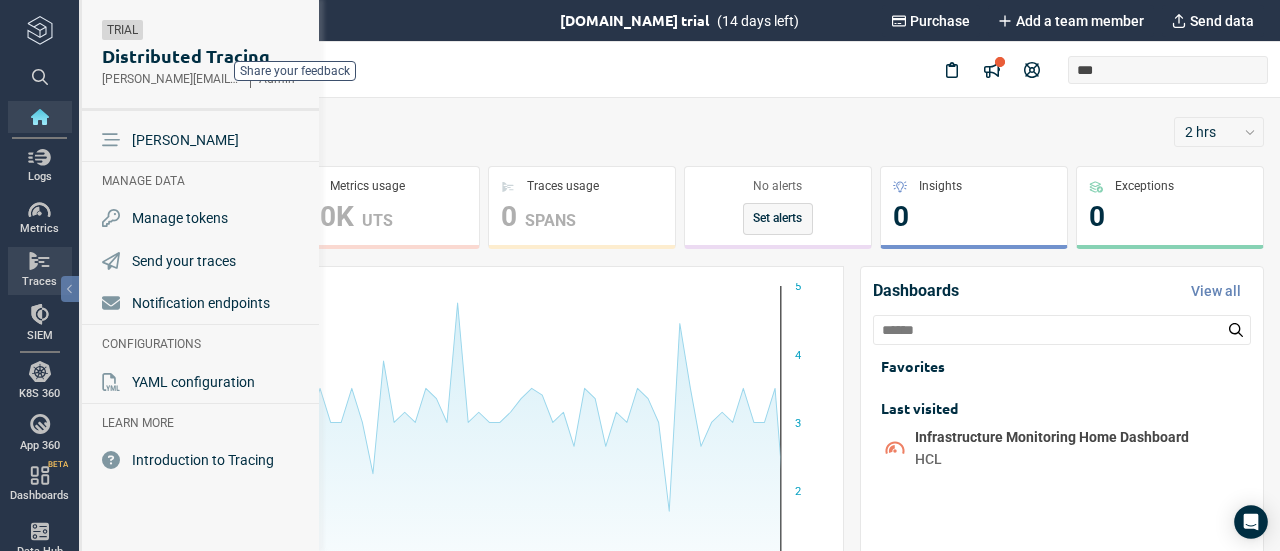 click at bounding box center (39, 77) 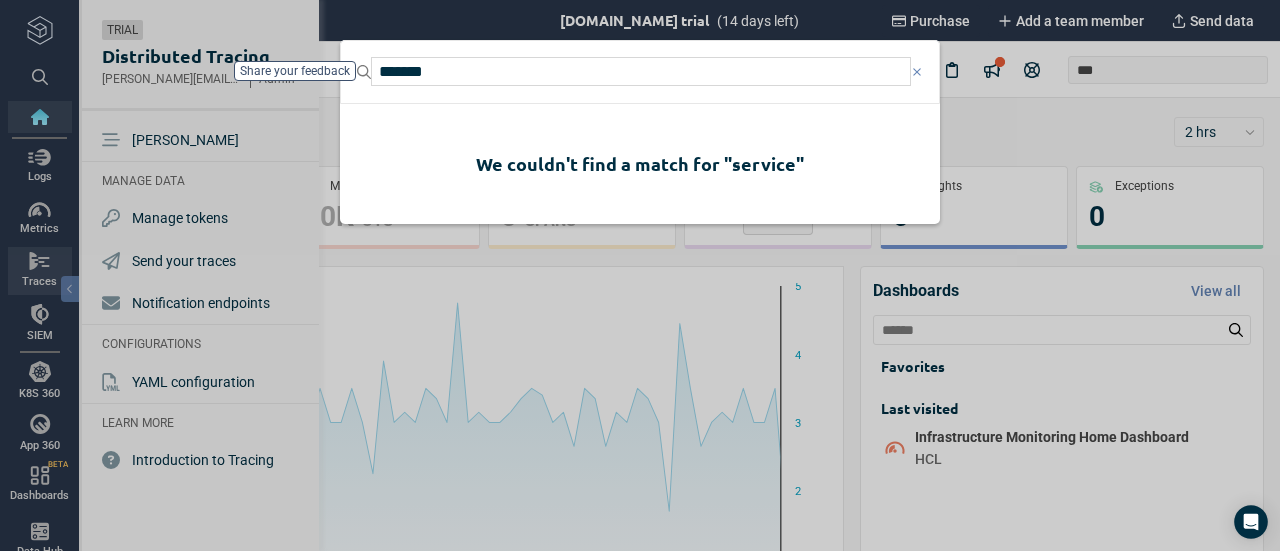 type on "********" 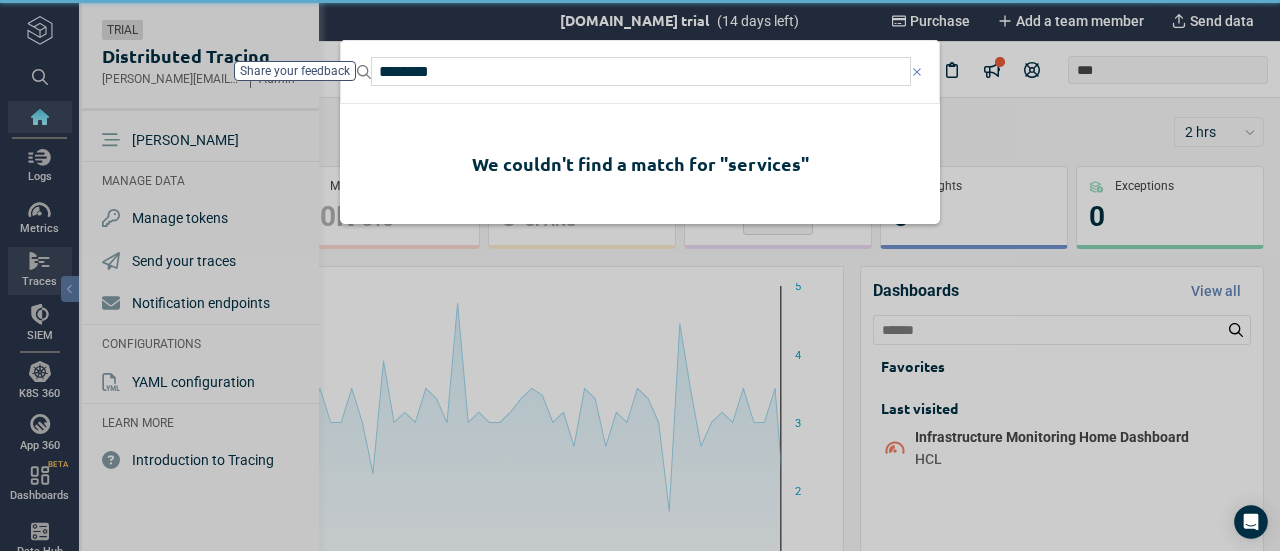 type on "*" 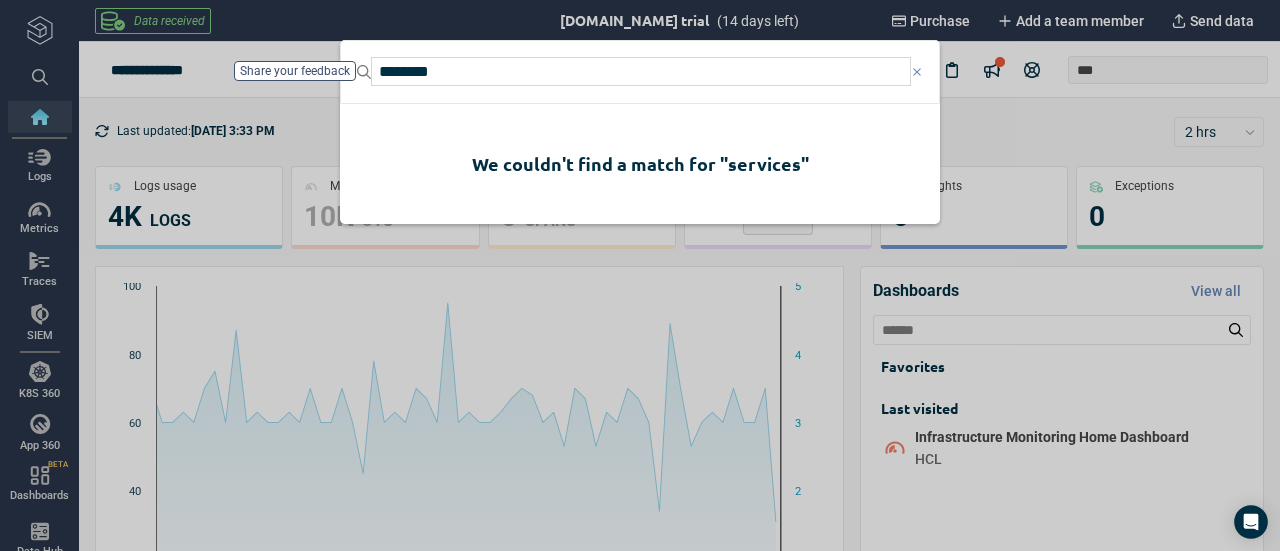 type on "********" 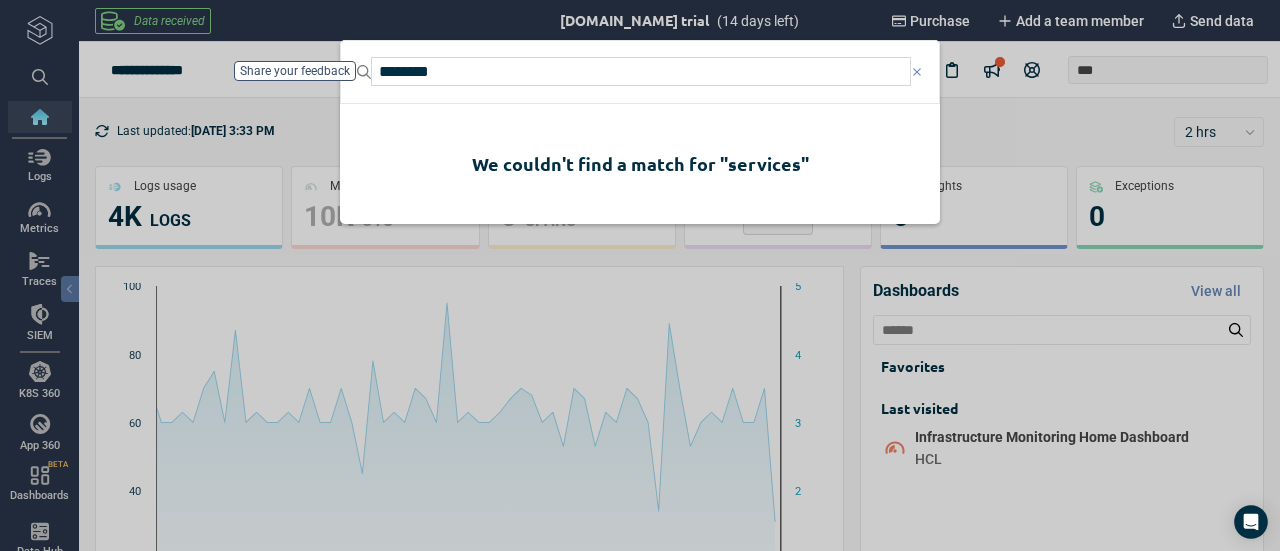 click on "******** We couldn't find a match for " services "" at bounding box center (640, 275) 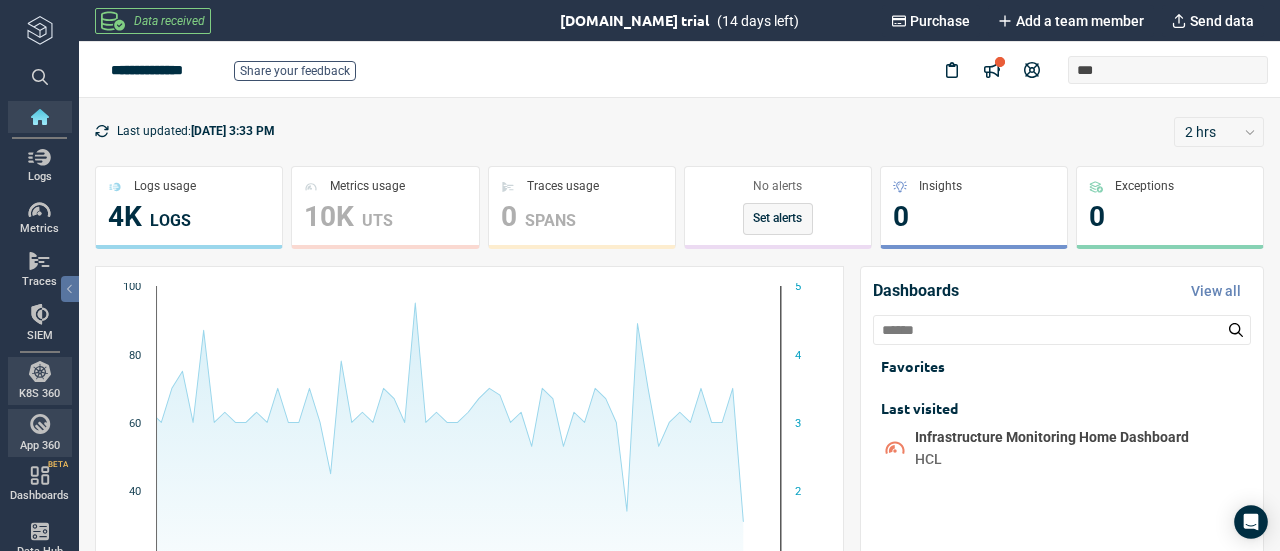 click at bounding box center (40, 424) 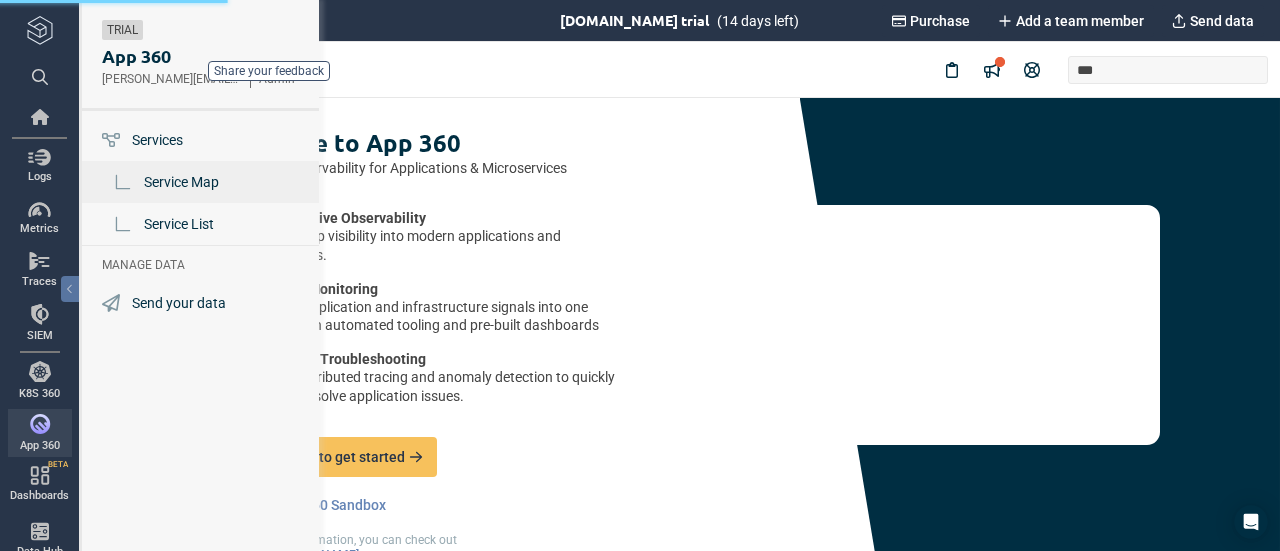 click on "Service Map" at bounding box center [181, 182] 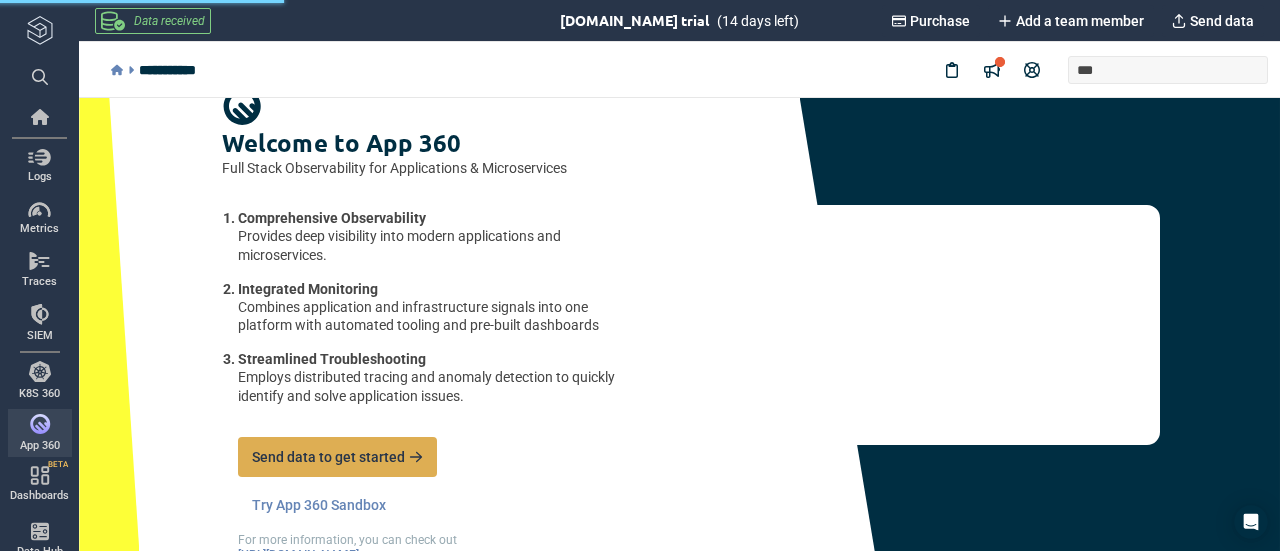 click on "Send data to get started" at bounding box center [328, 457] 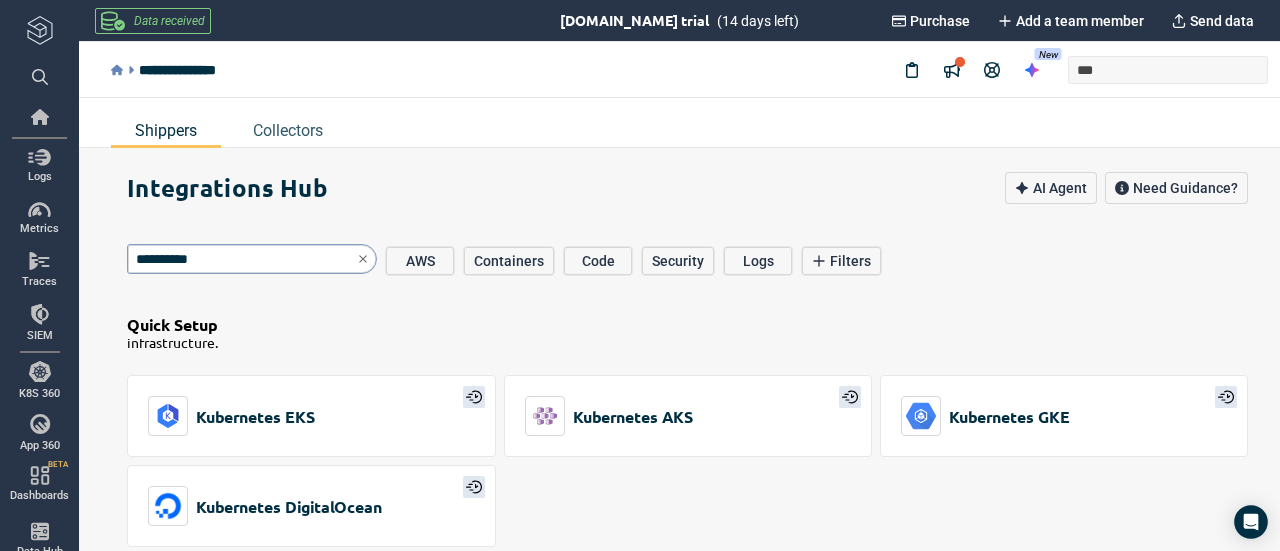 scroll, scrollTop: 0, scrollLeft: 0, axis: both 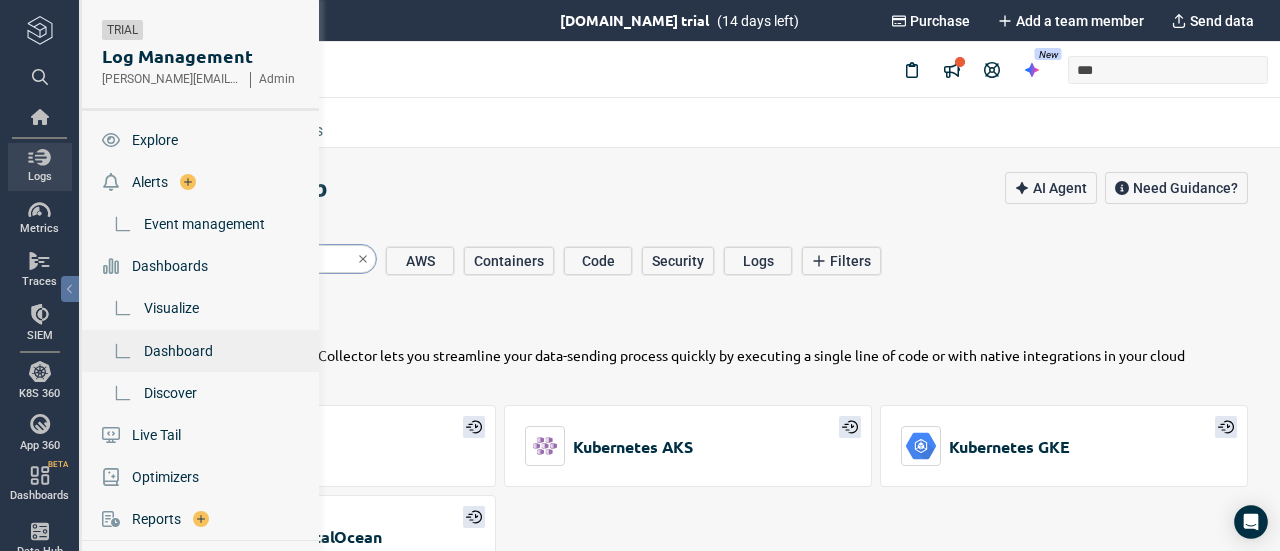 click on "Dashboard" at bounding box center (178, 351) 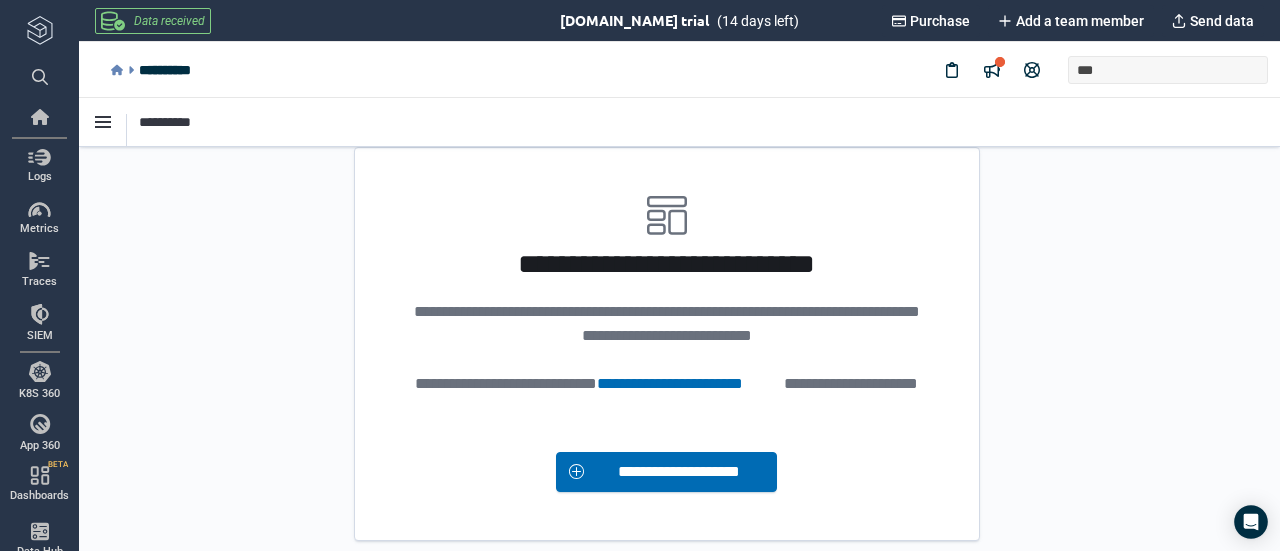 scroll, scrollTop: 21, scrollLeft: 0, axis: vertical 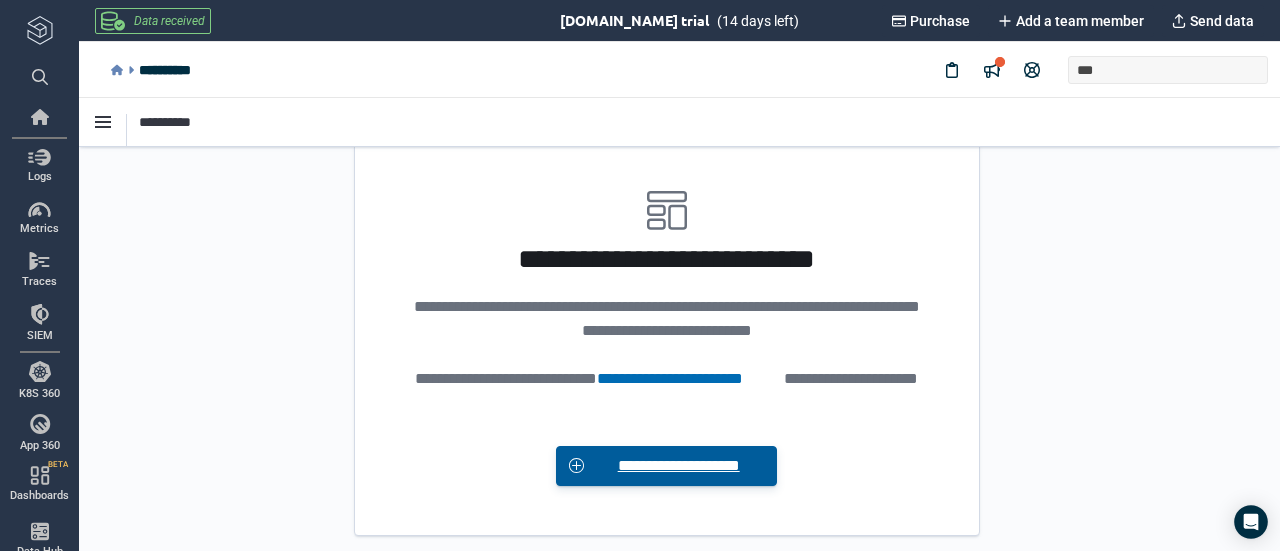click on "**********" at bounding box center (678, 466) 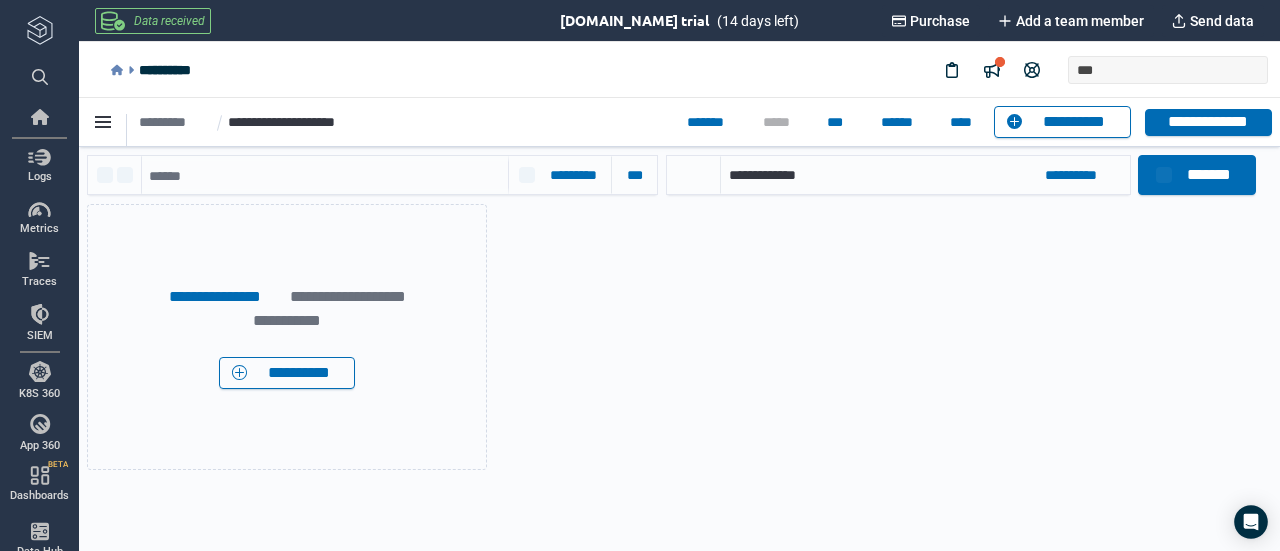 scroll, scrollTop: 0, scrollLeft: 0, axis: both 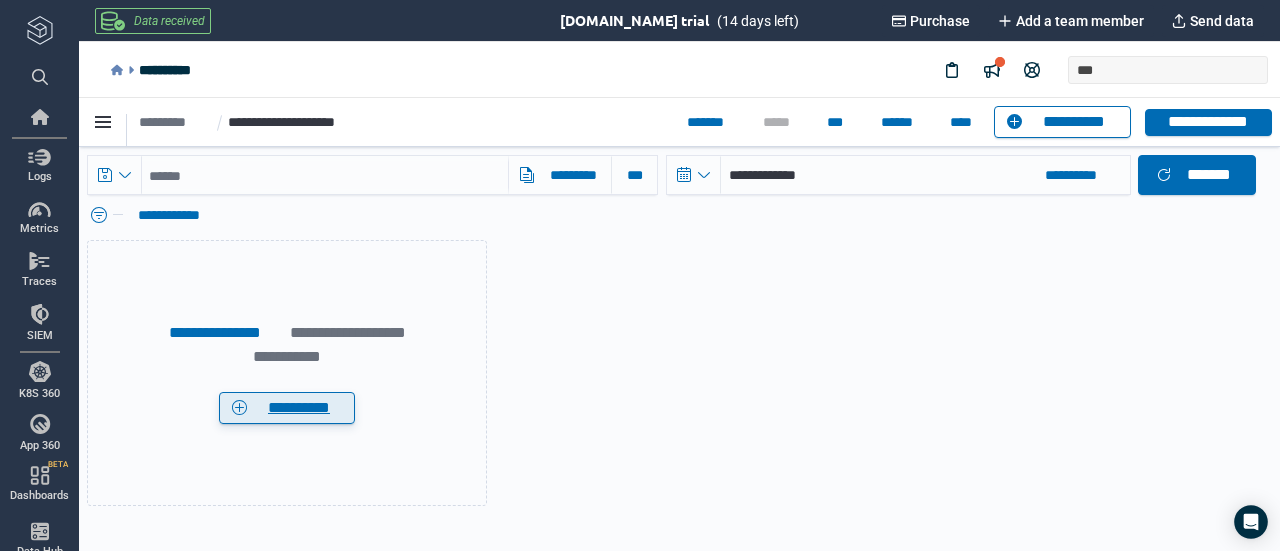 click on "**********" at bounding box center [299, 408] 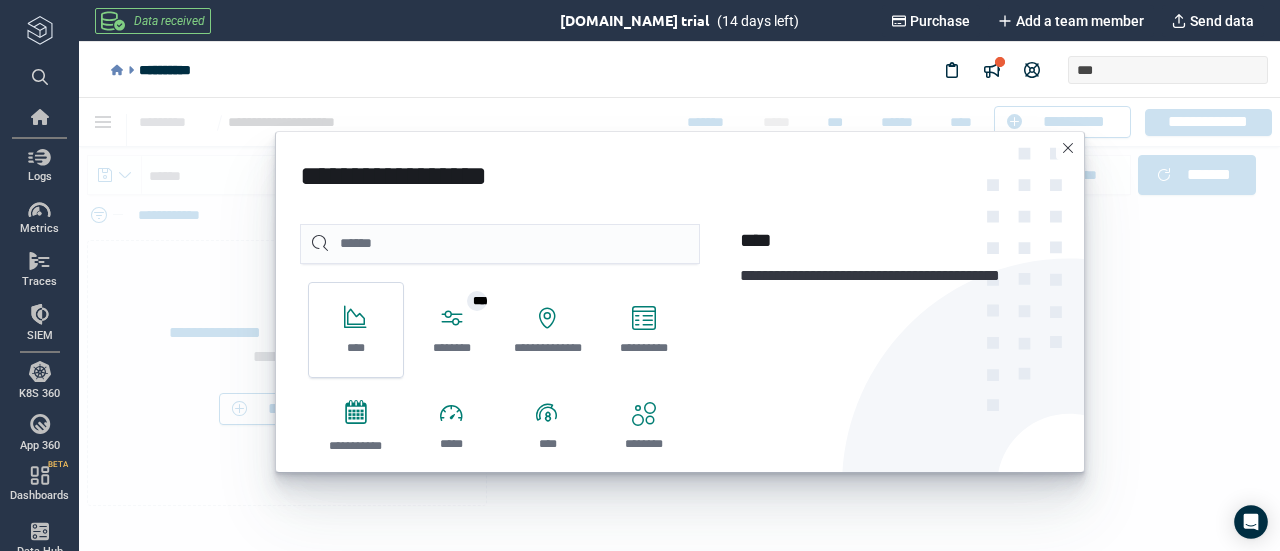 click on "****" at bounding box center (356, 348) 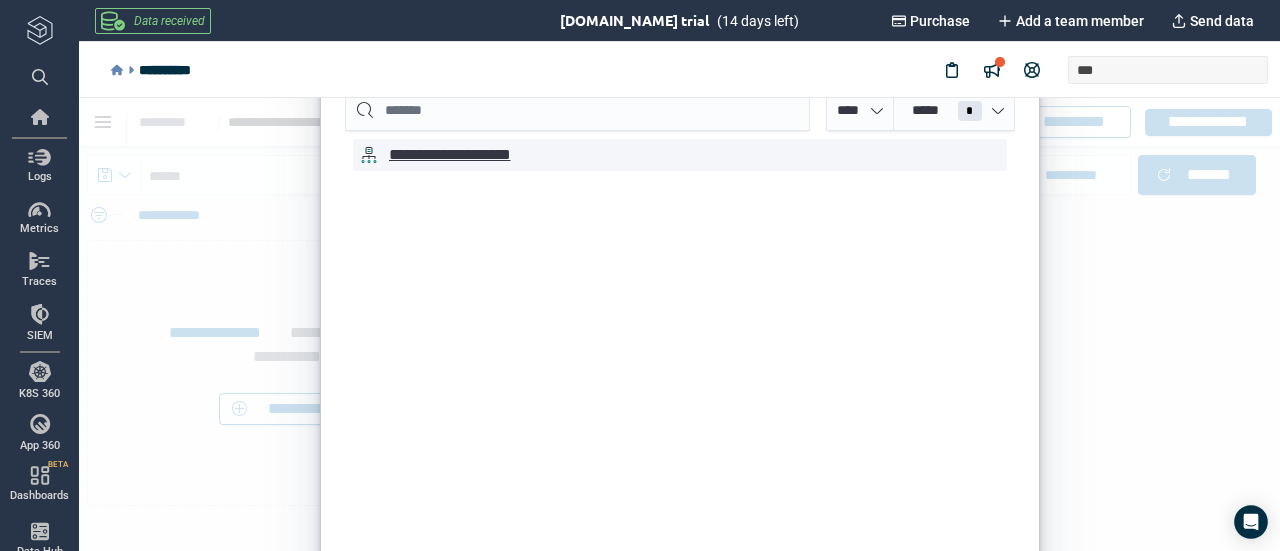 click on "**********" at bounding box center [473, 155] 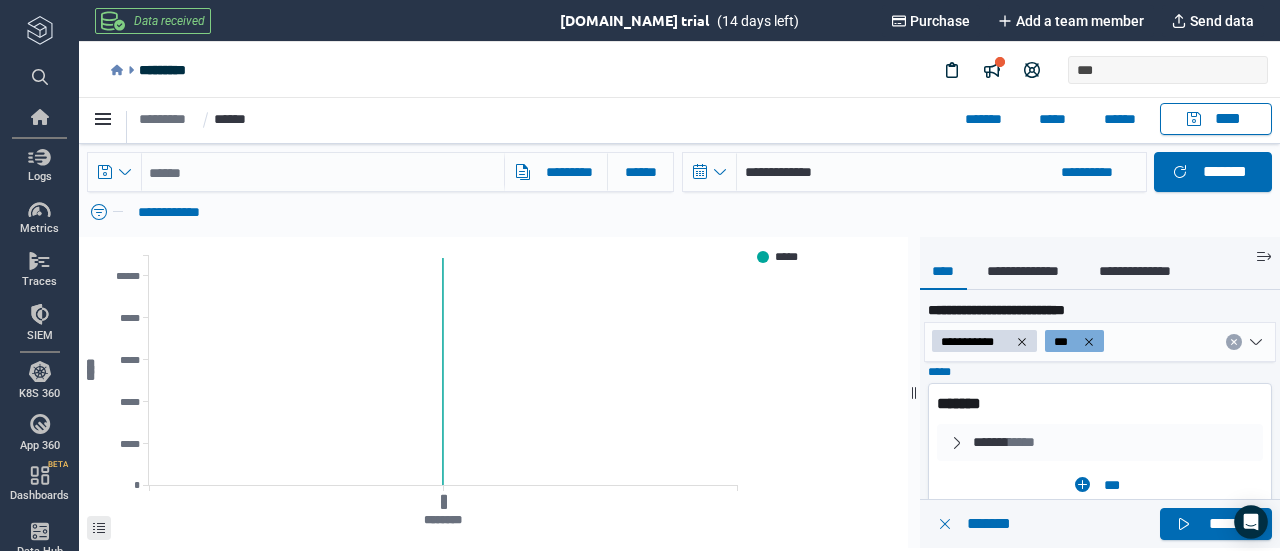 scroll, scrollTop: 4, scrollLeft: 0, axis: vertical 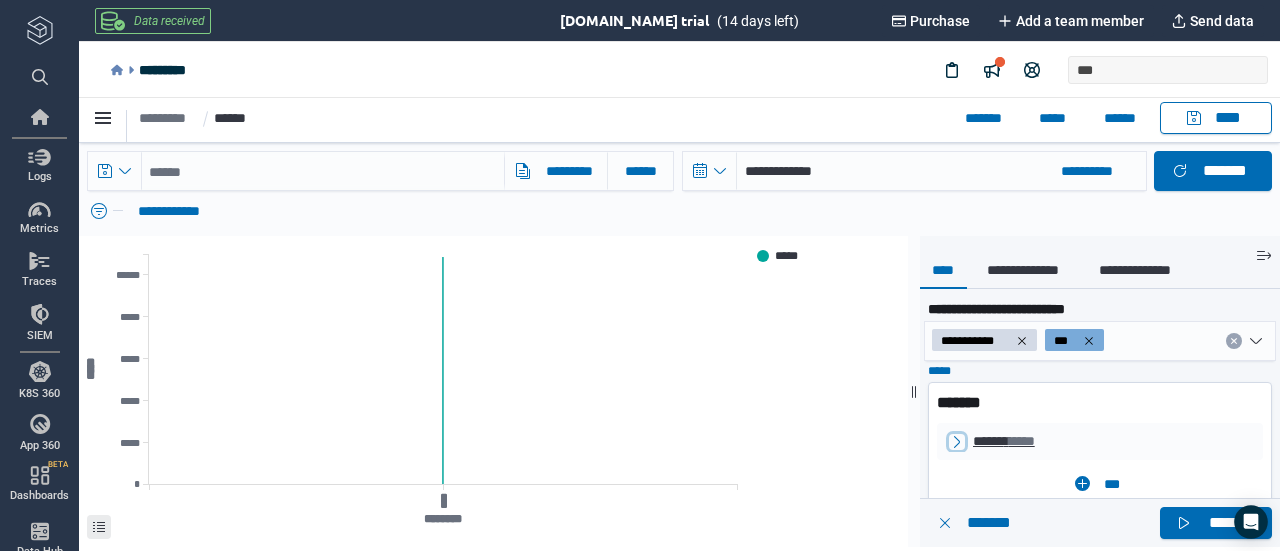 click on "******   *****" at bounding box center (1015, 441) 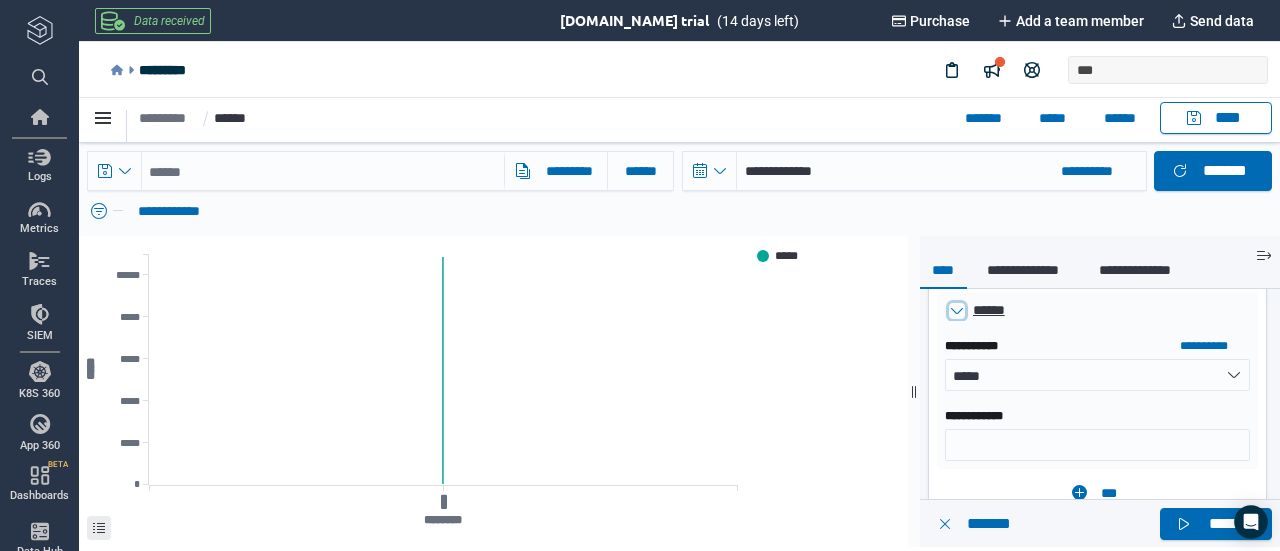 scroll, scrollTop: 100, scrollLeft: 0, axis: vertical 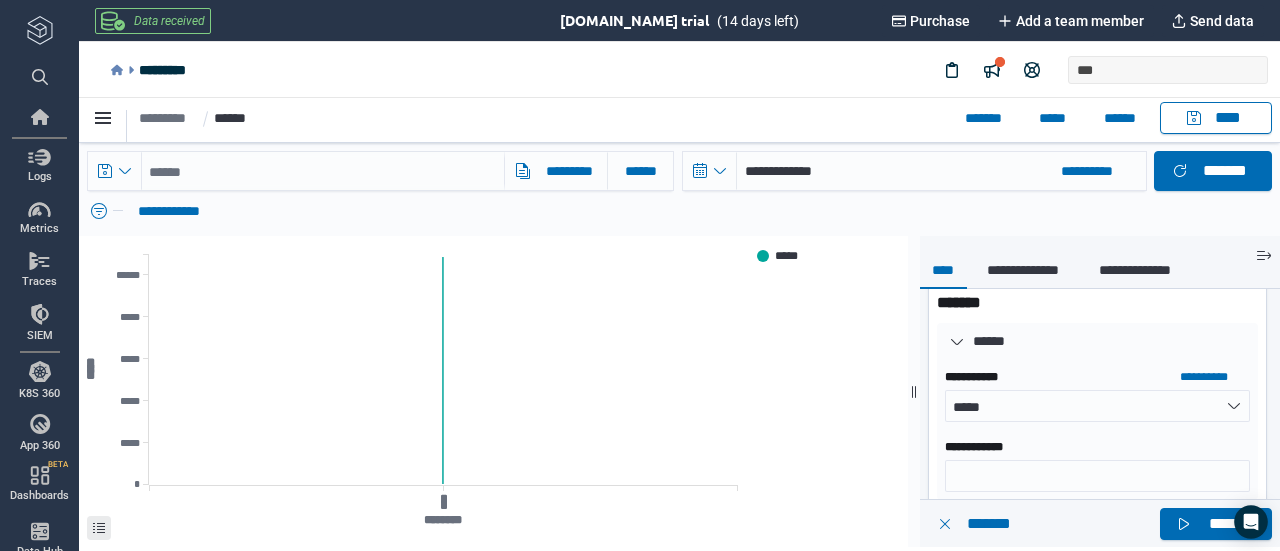 click on "*****" at bounding box center (1098, 406) 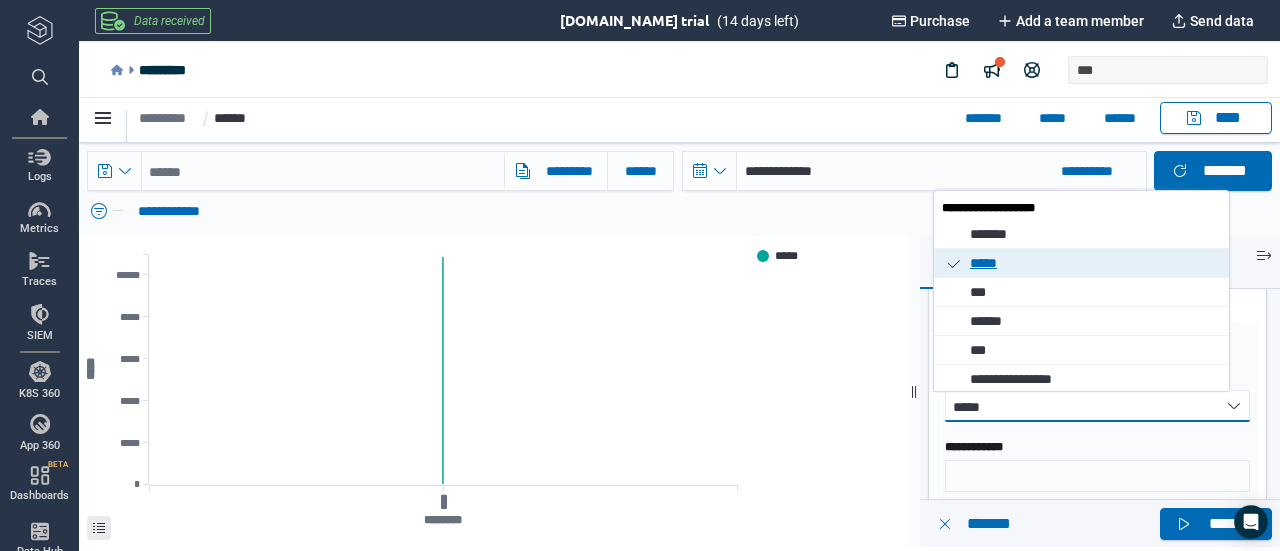 click on "*****" at bounding box center [1086, 263] 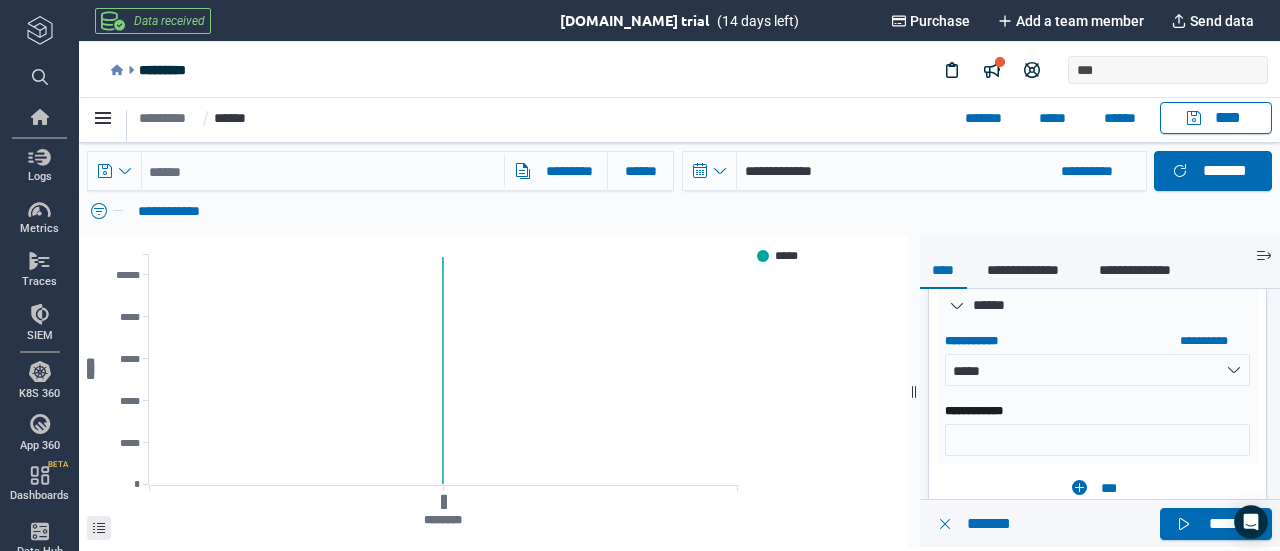 scroll, scrollTop: 236, scrollLeft: 0, axis: vertical 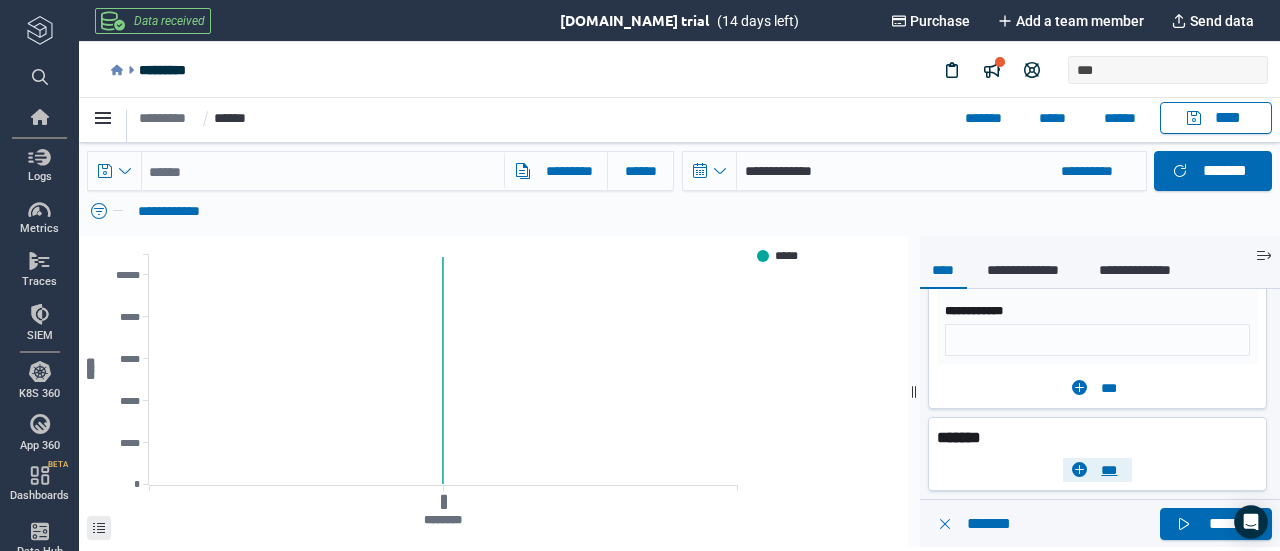 click on "***" at bounding box center (1109, 470) 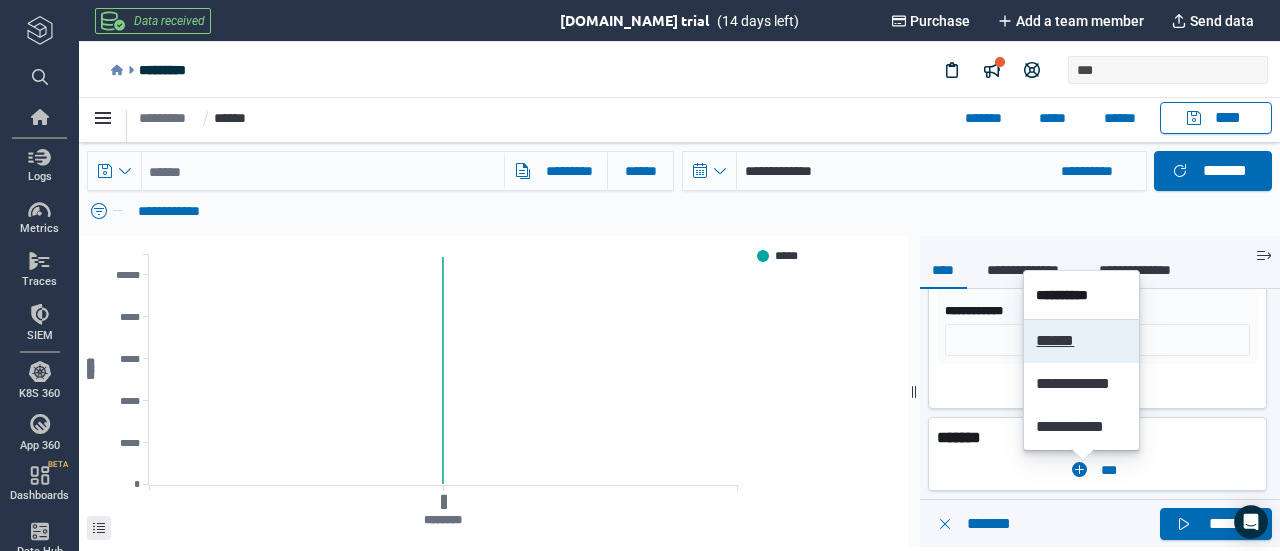 click on "******" at bounding box center [1081, 341] 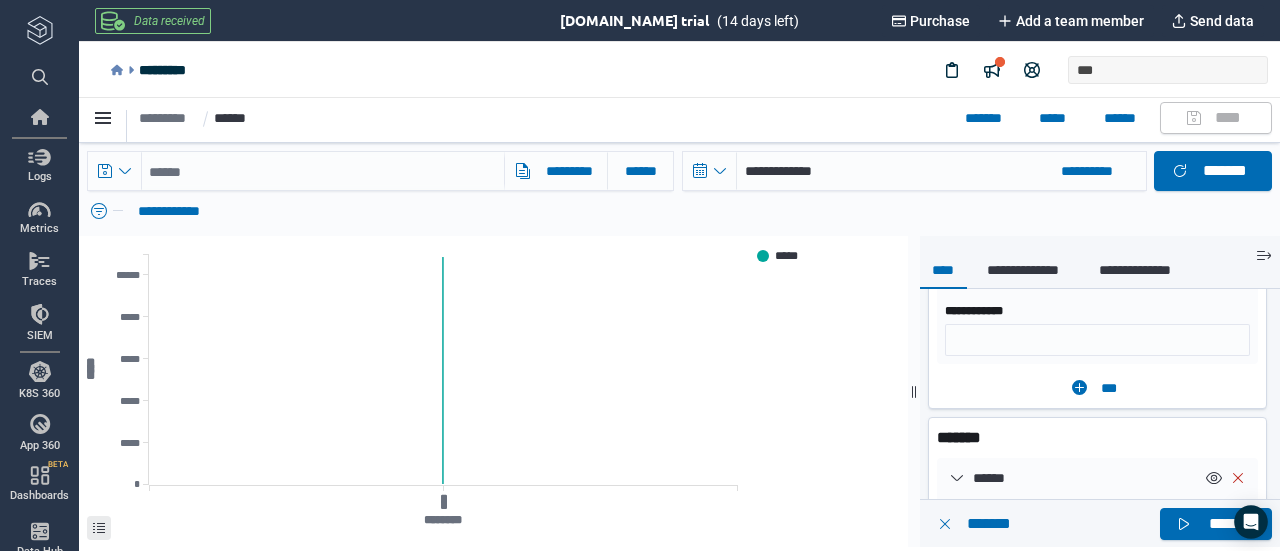 scroll, scrollTop: 358, scrollLeft: 0, axis: vertical 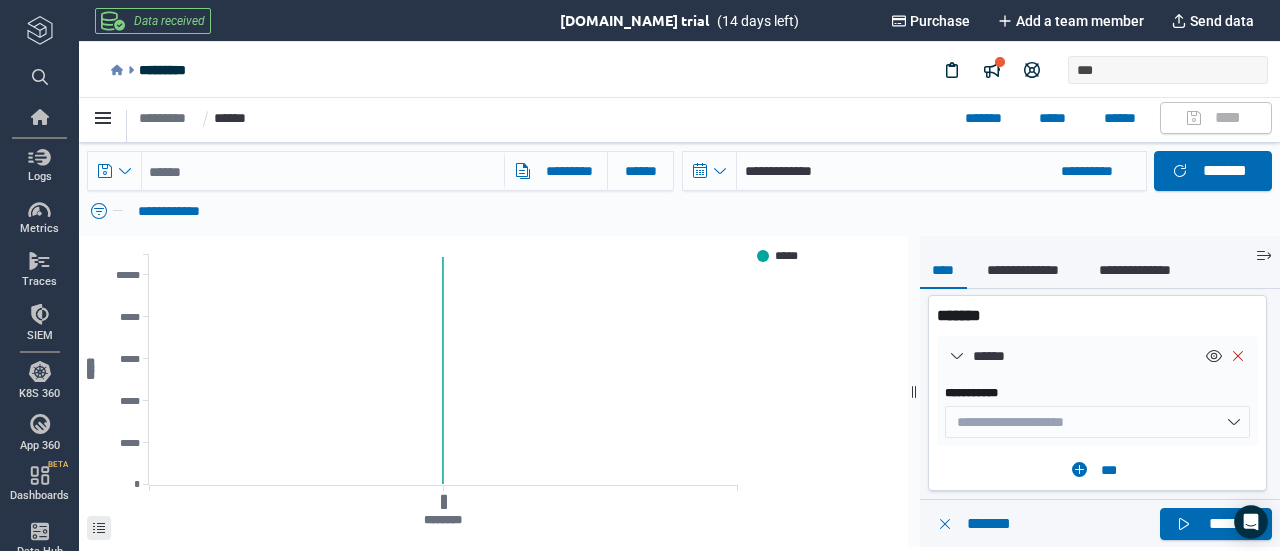 click on "**********" at bounding box center (1098, 422) 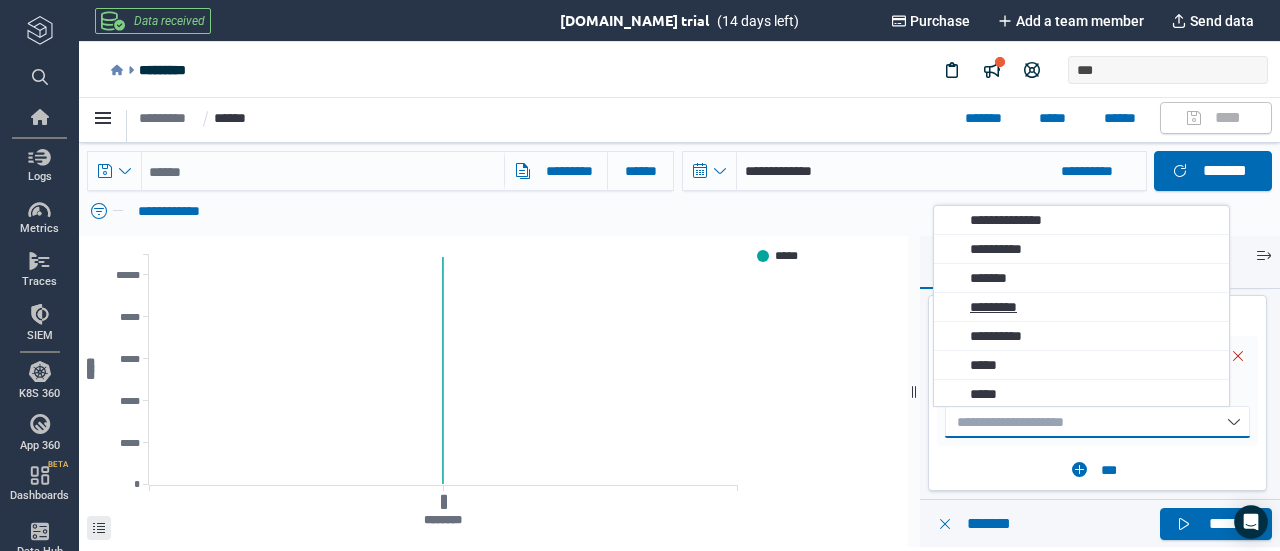 scroll, scrollTop: 0, scrollLeft: 0, axis: both 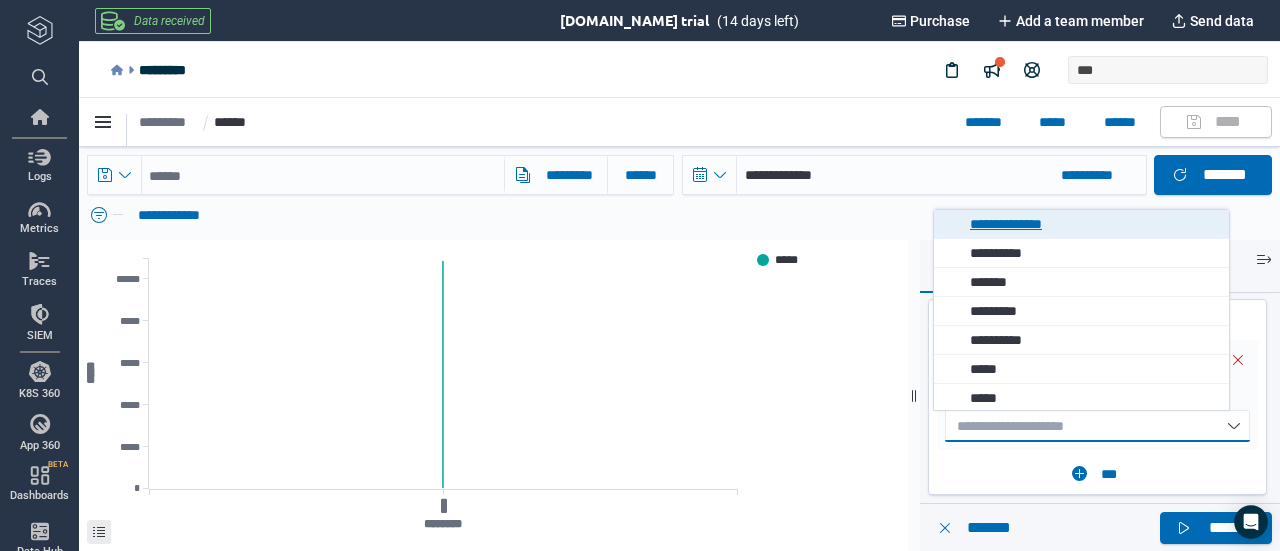 click on "**********" at bounding box center (1094, 224) 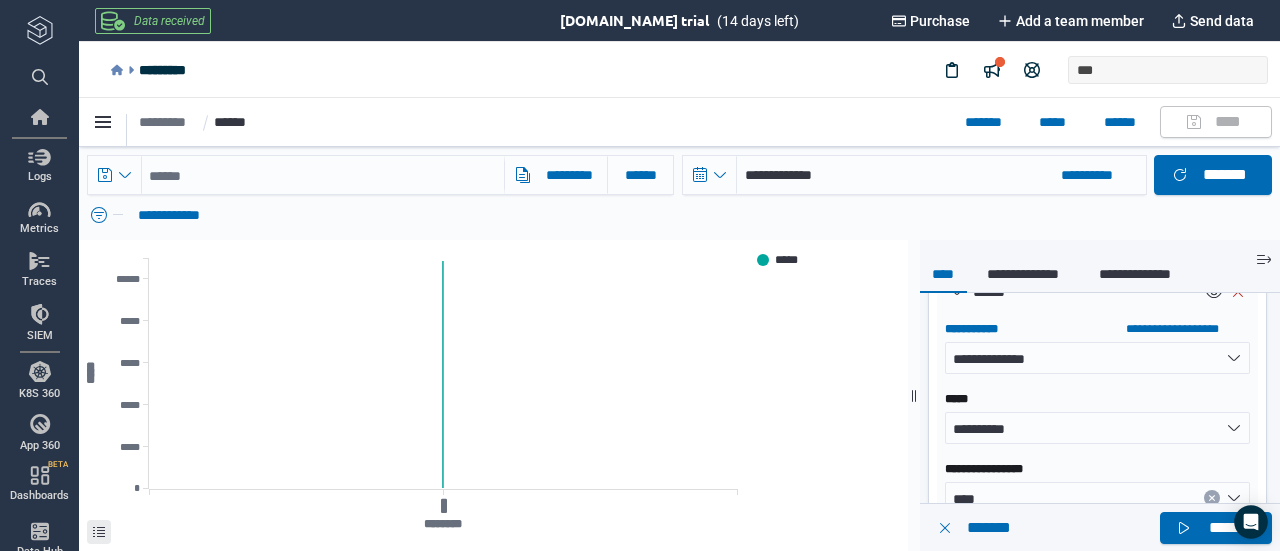 scroll, scrollTop: 458, scrollLeft: 0, axis: vertical 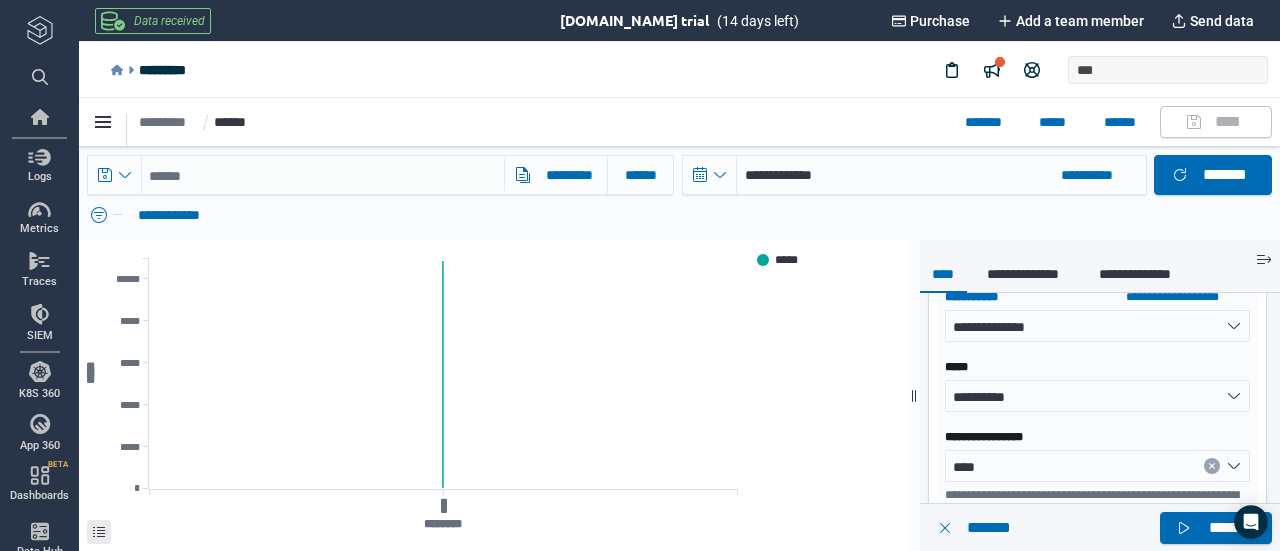 click on "**********" at bounding box center [1098, 396] 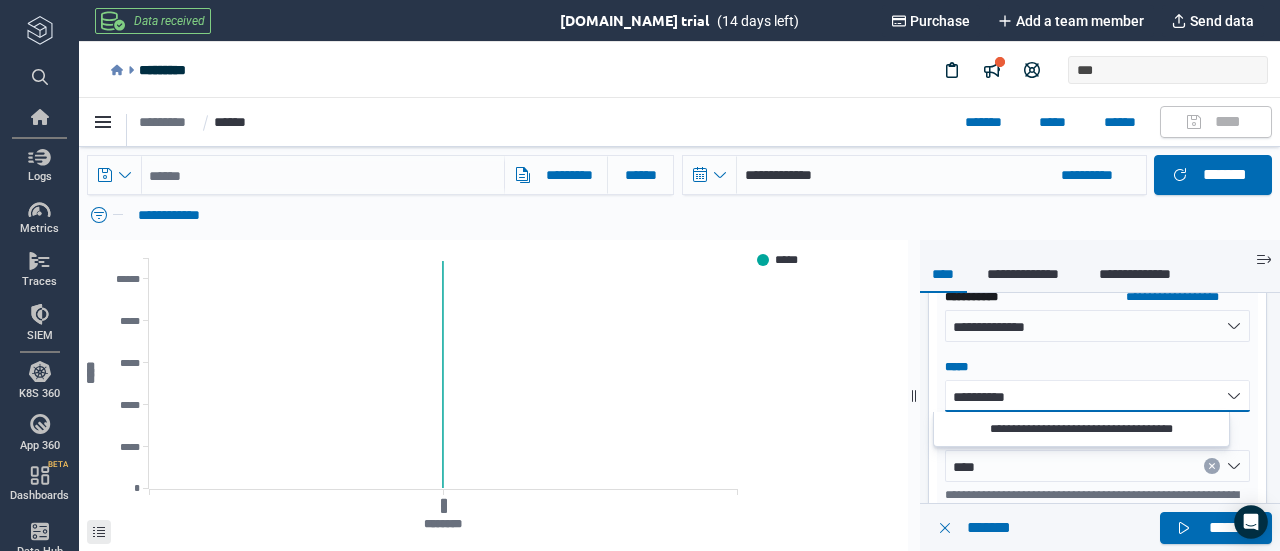click on "**********" at bounding box center (1098, 396) 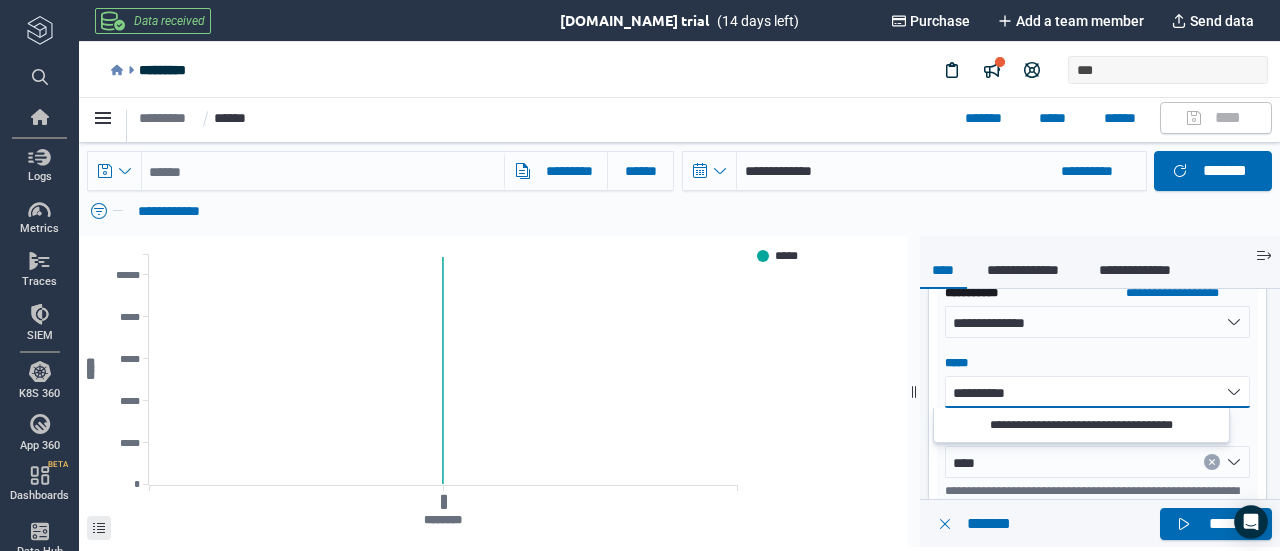 click on "*****" at bounding box center [825, 392] 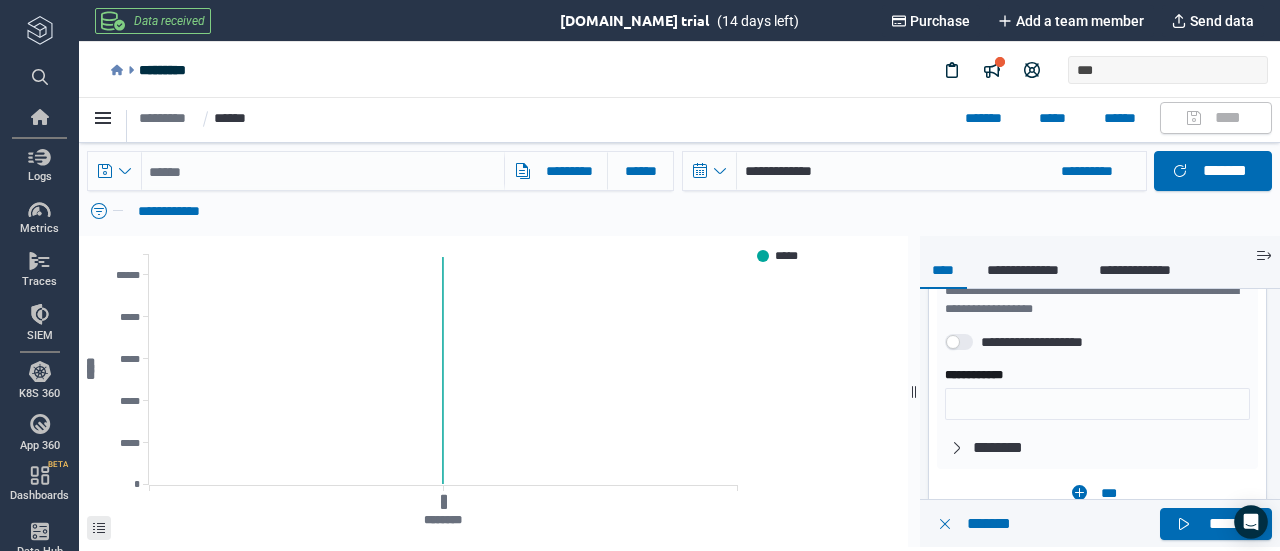 scroll, scrollTop: 680, scrollLeft: 0, axis: vertical 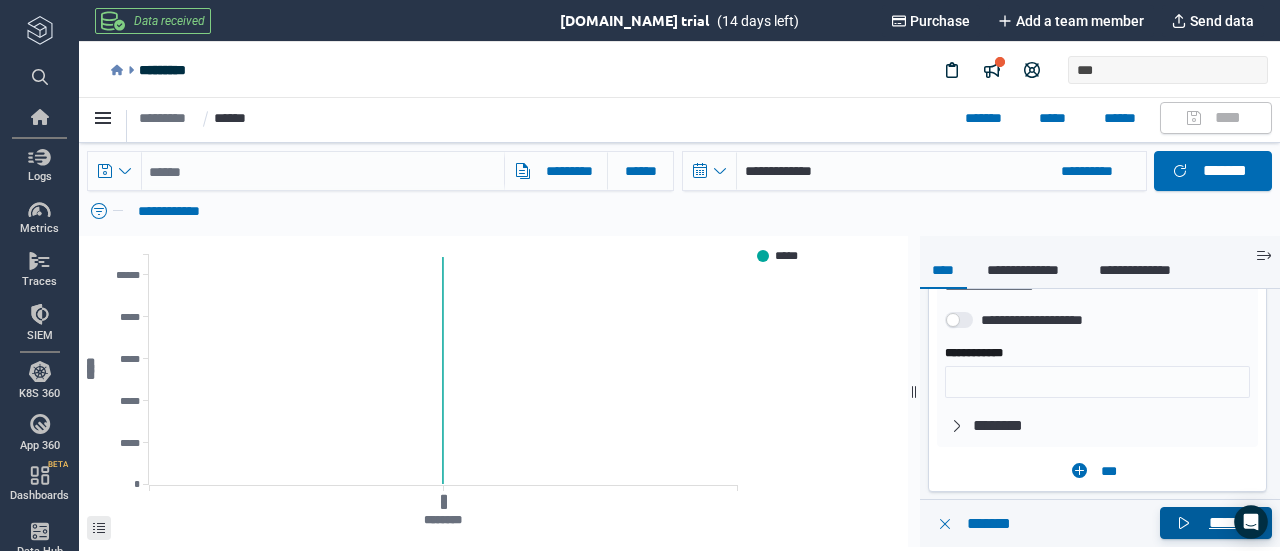 click 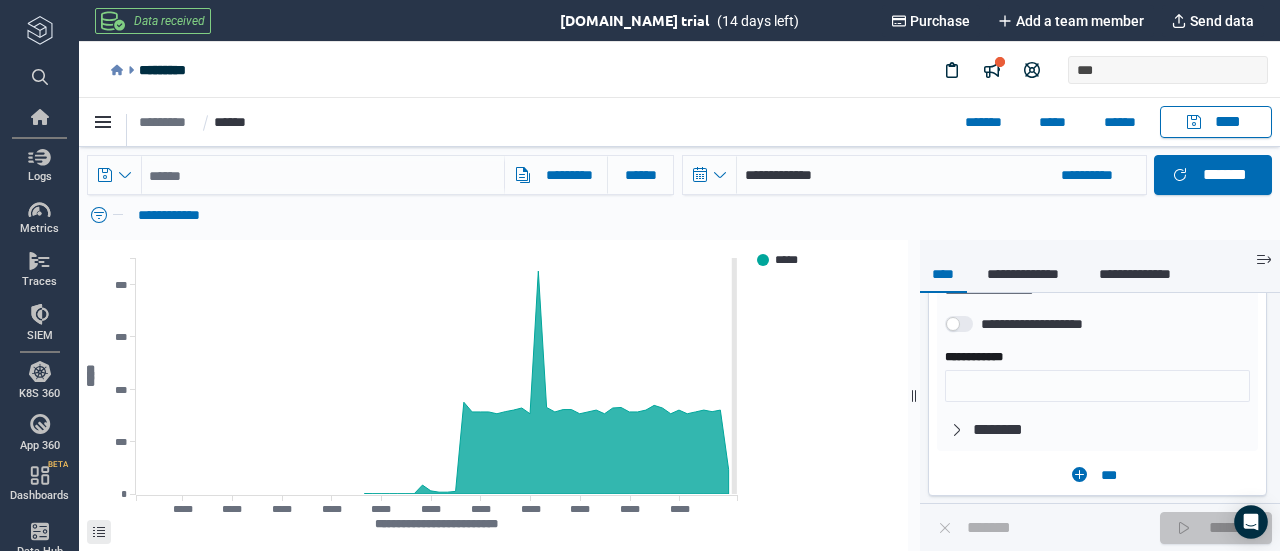 scroll, scrollTop: 0, scrollLeft: 0, axis: both 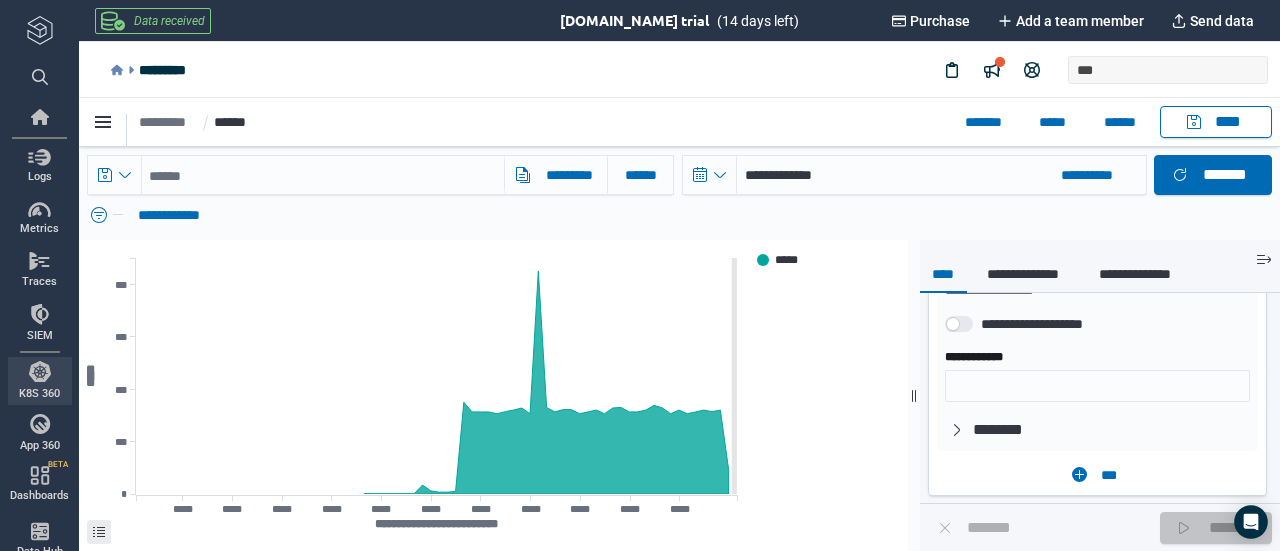 type on "*" 